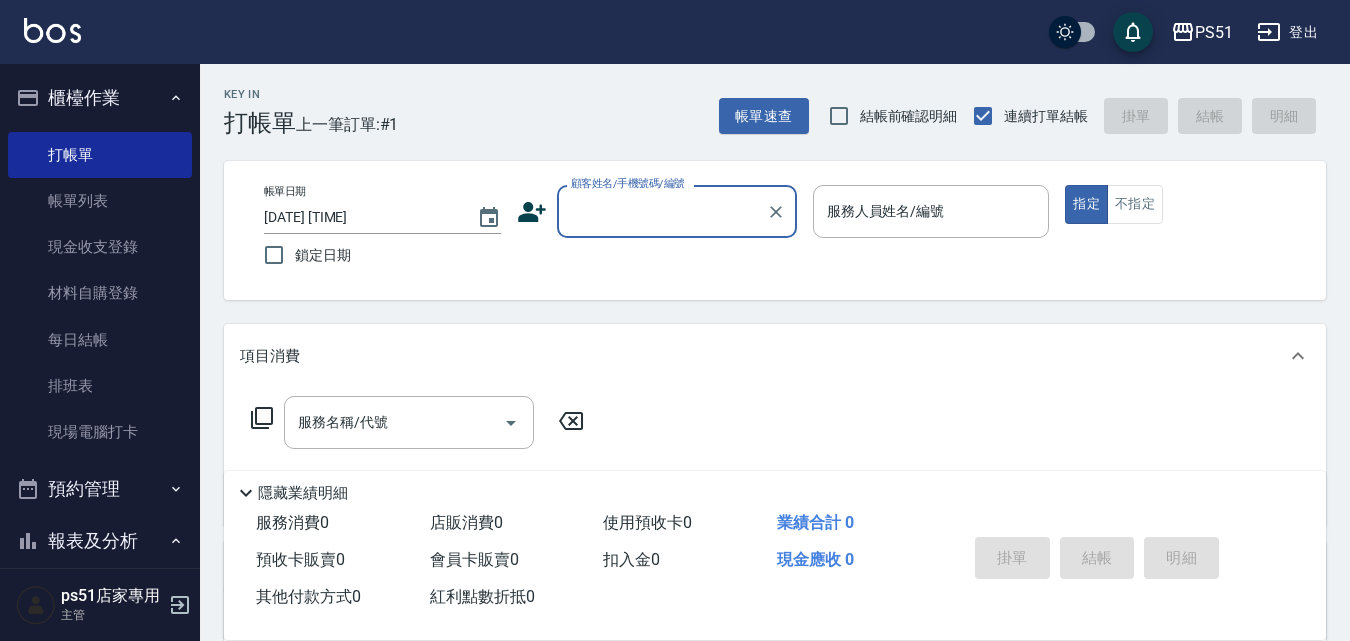 scroll, scrollTop: 0, scrollLeft: 0, axis: both 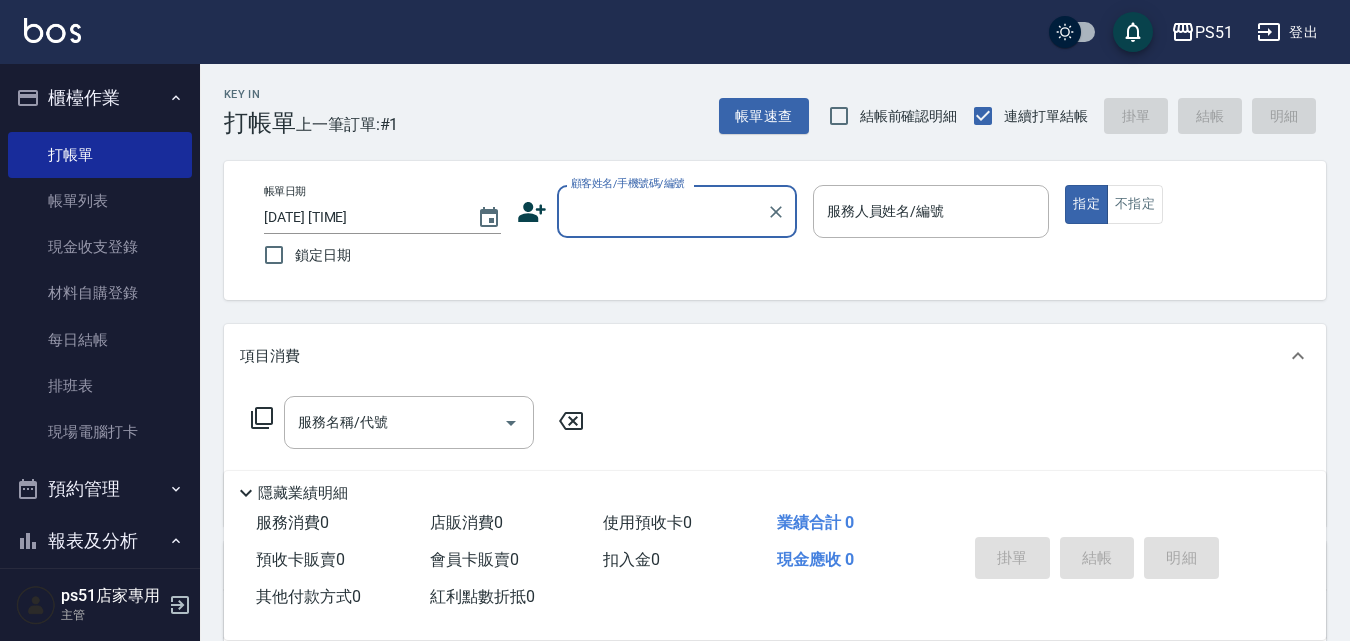 click on "顧客姓名/手機號碼/編號" at bounding box center [662, 211] 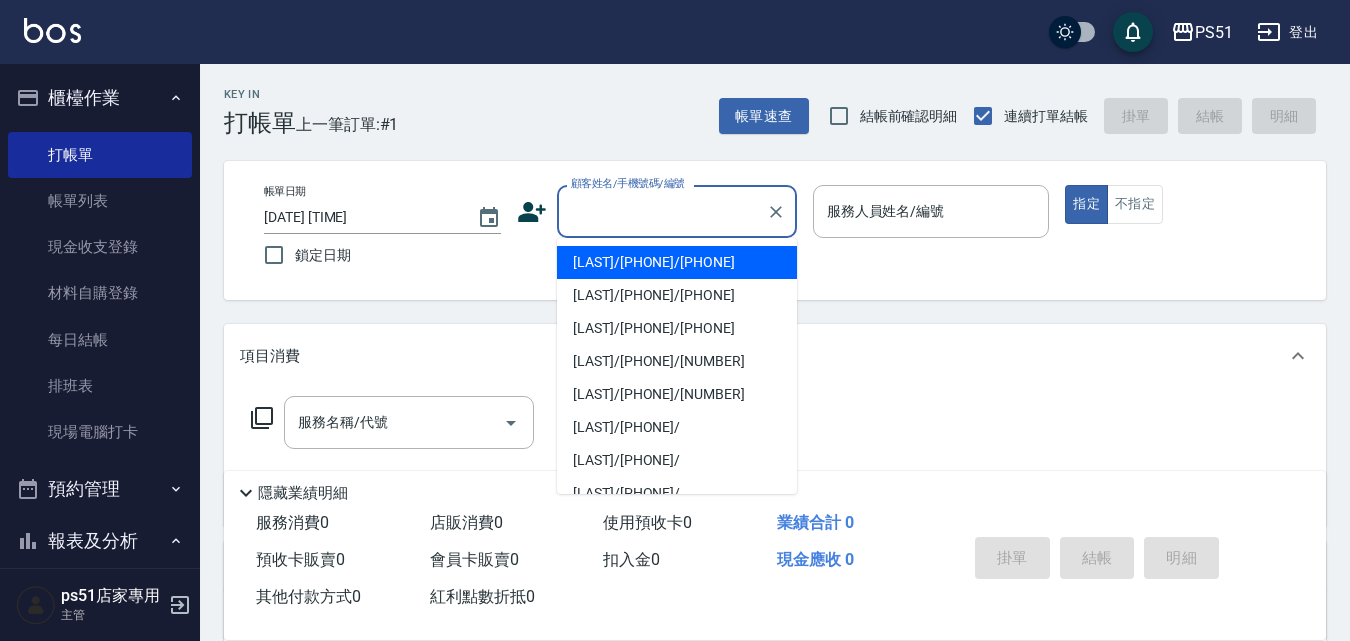 click on "顧客姓名/手機號碼/編號" at bounding box center (662, 211) 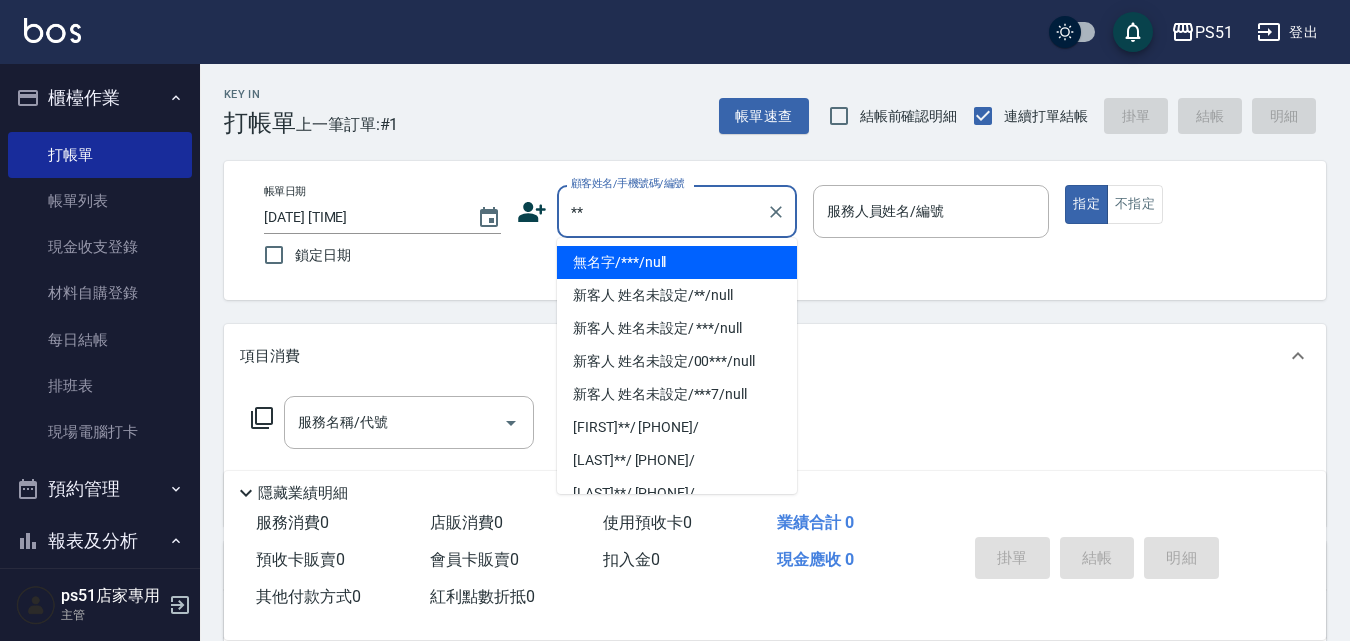 click on "無名字/***/null" at bounding box center [677, 262] 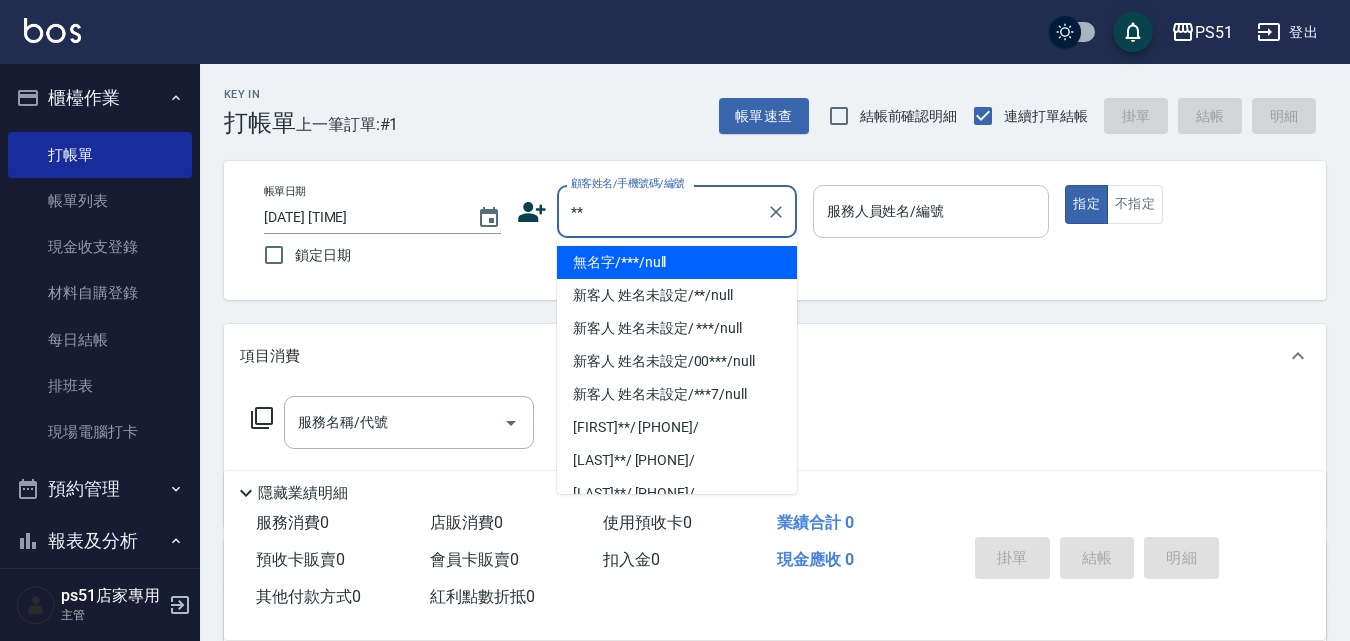 type on "無名字/***/null" 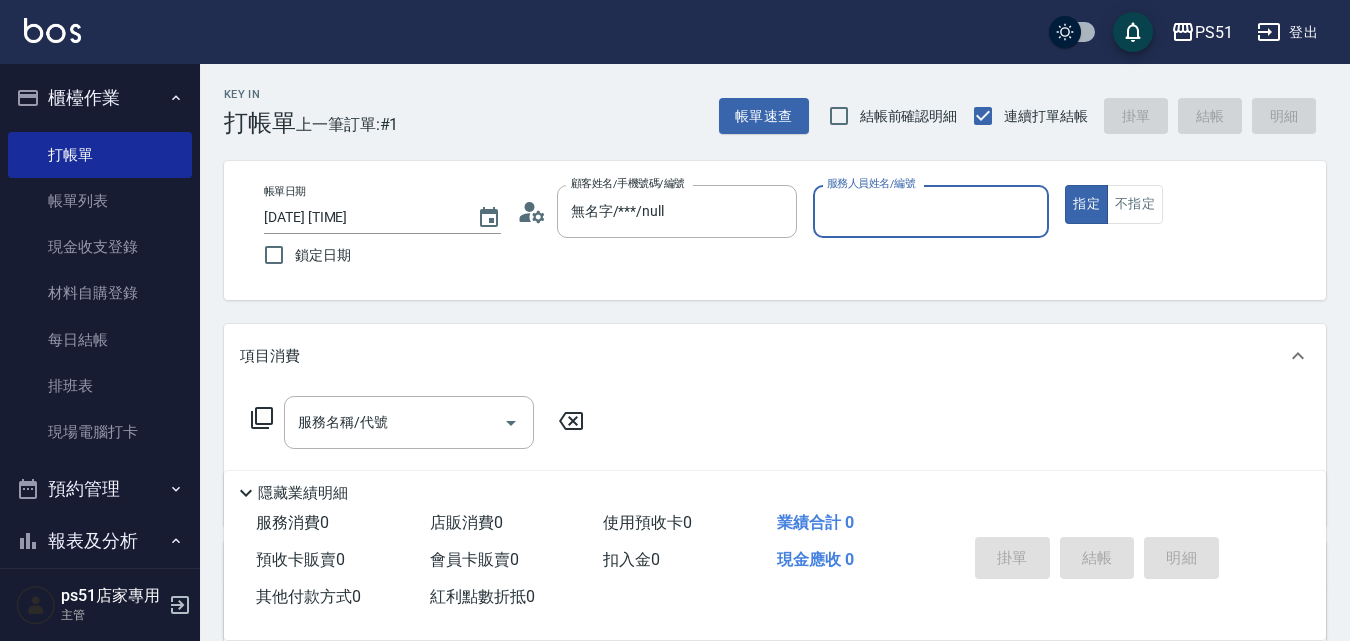 click on "服務人員姓名/編號" at bounding box center (931, 211) 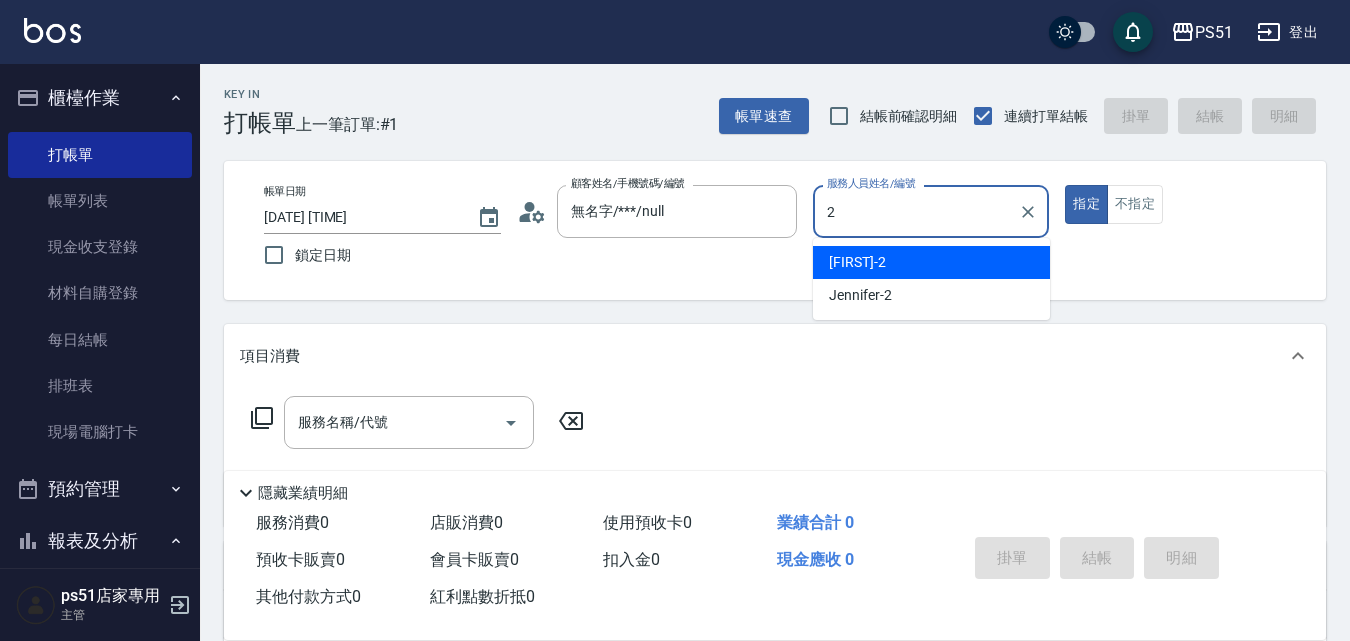 click on "[FIRST] -2" at bounding box center [931, 262] 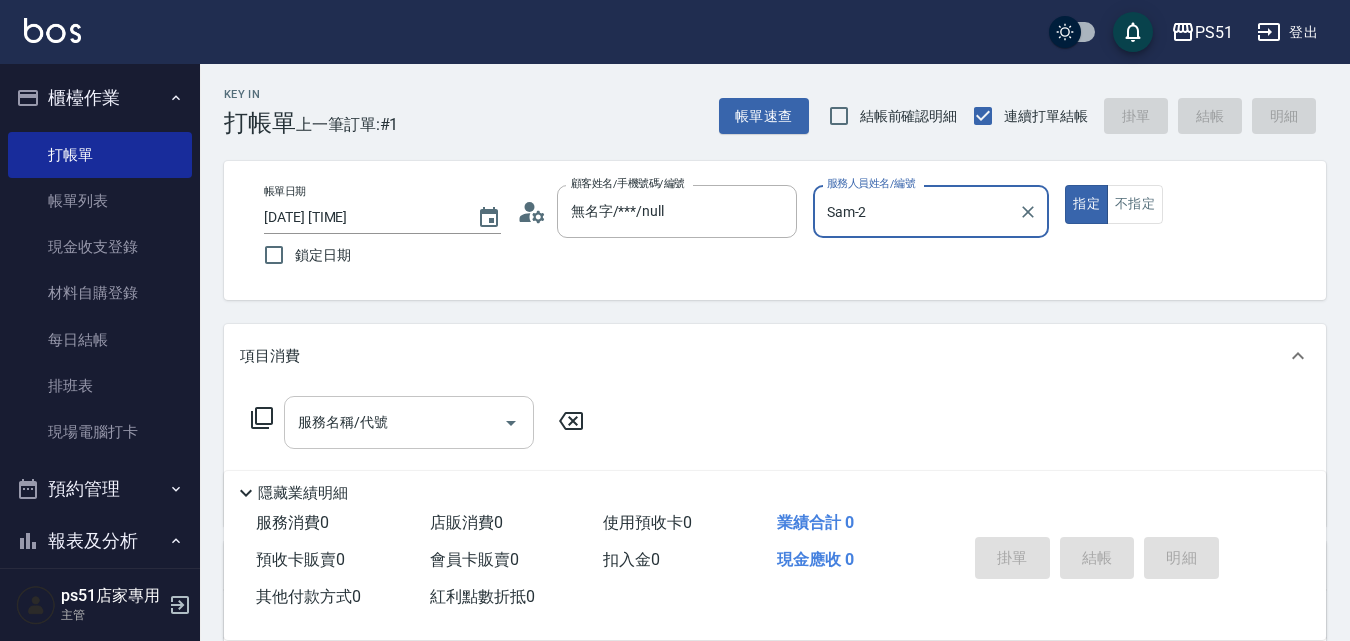 type on "Sam-2" 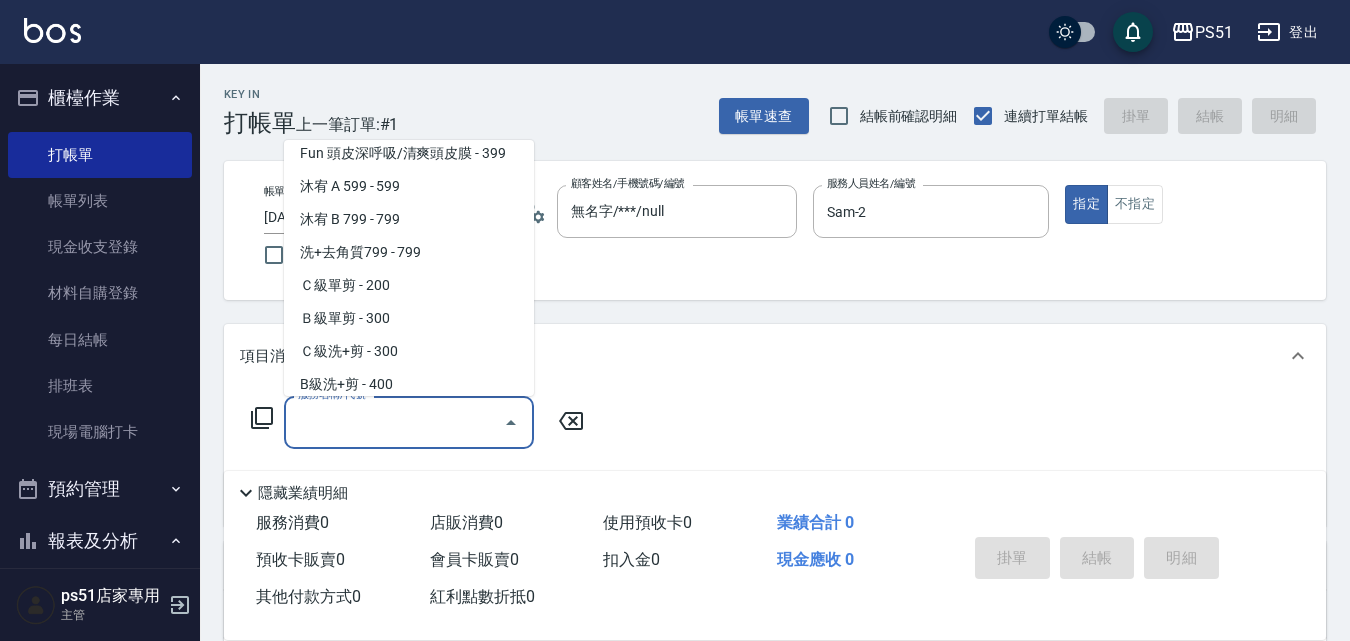 scroll, scrollTop: 467, scrollLeft: 0, axis: vertical 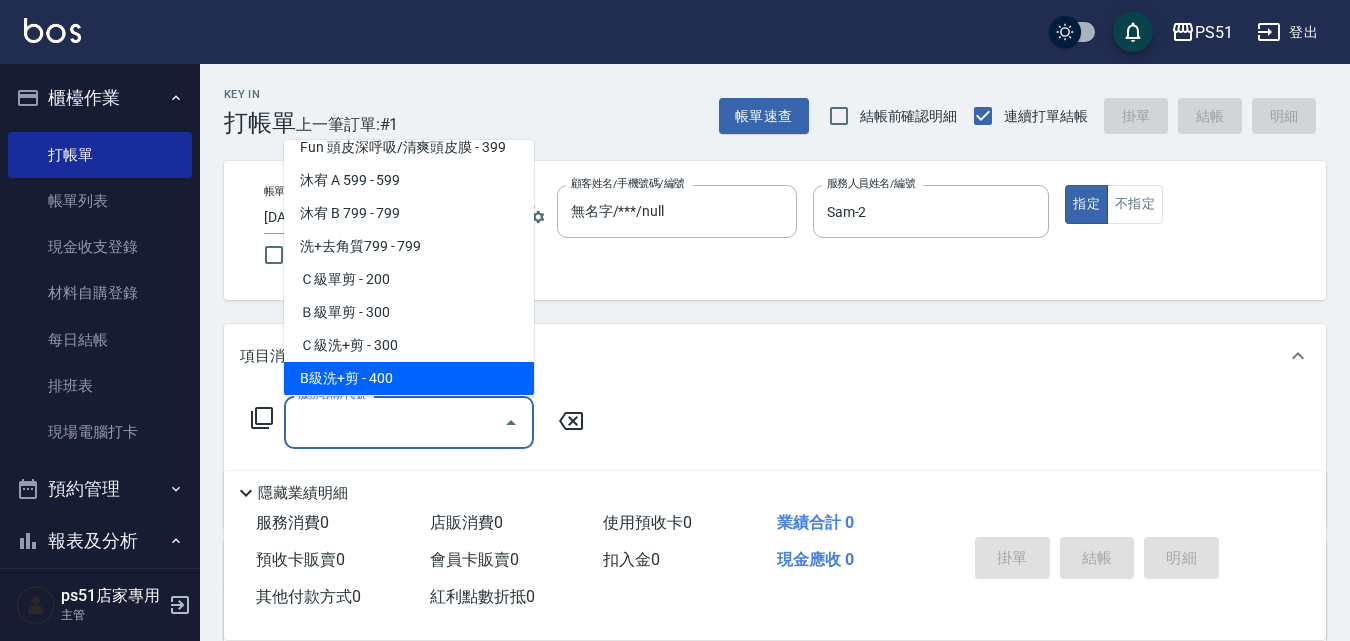 click on "B級洗+剪 - 400" at bounding box center (409, 378) 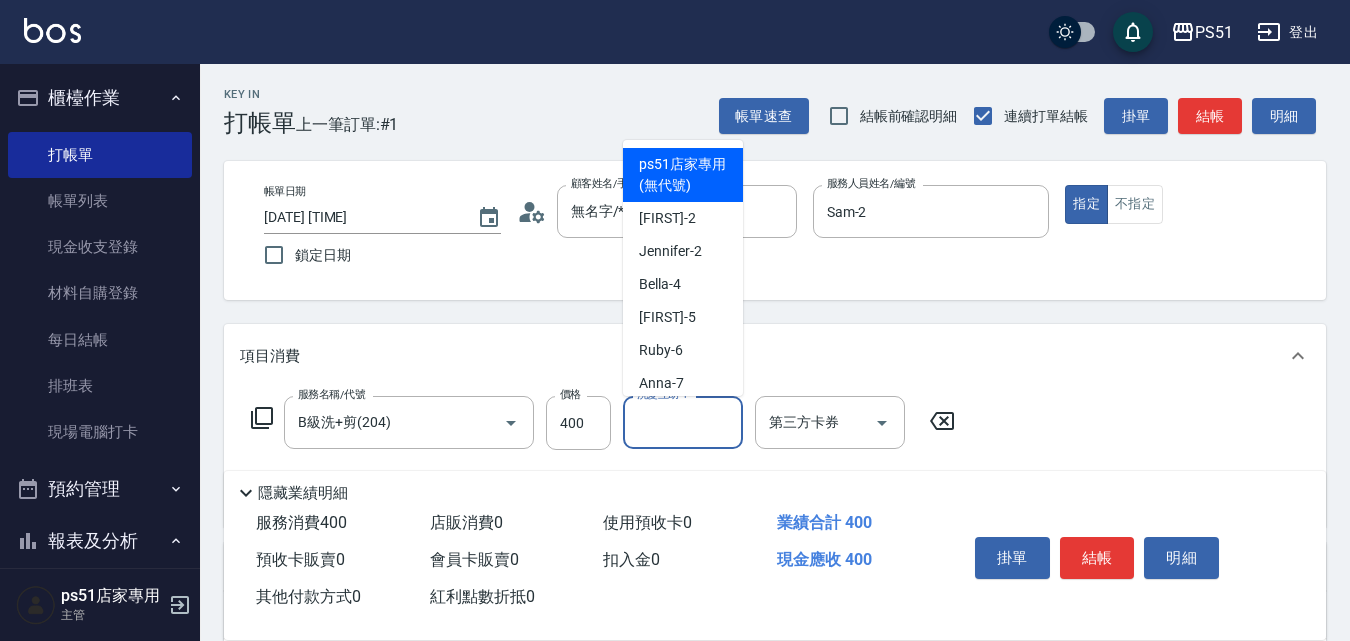 click on "洗髮互助-1 洗髮互助-1" at bounding box center (683, 422) 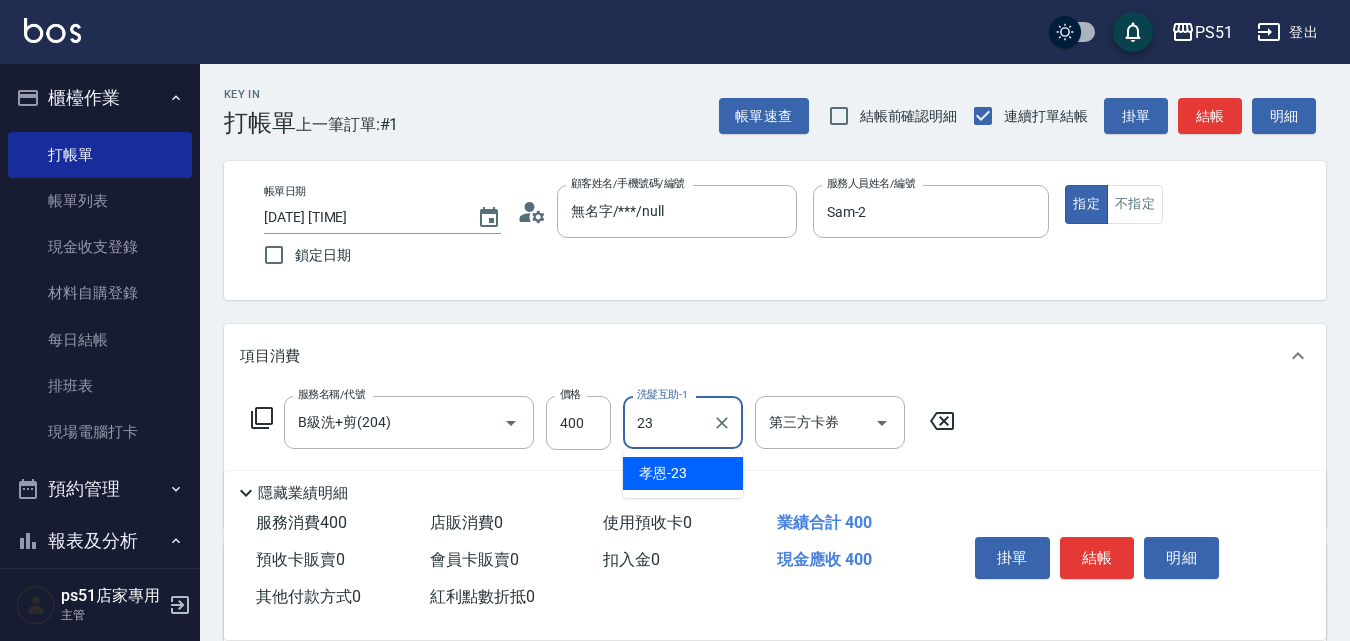 click on "[FIRST] -23" at bounding box center (683, 473) 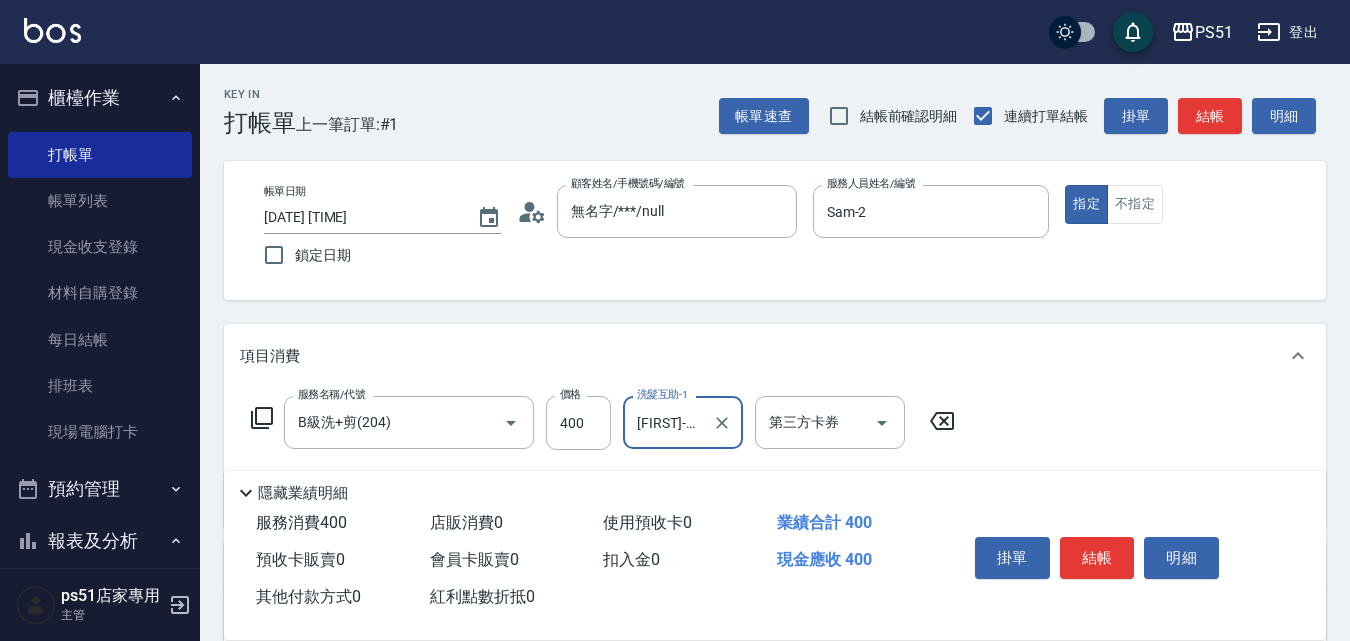 type on "[FIRST]-23" 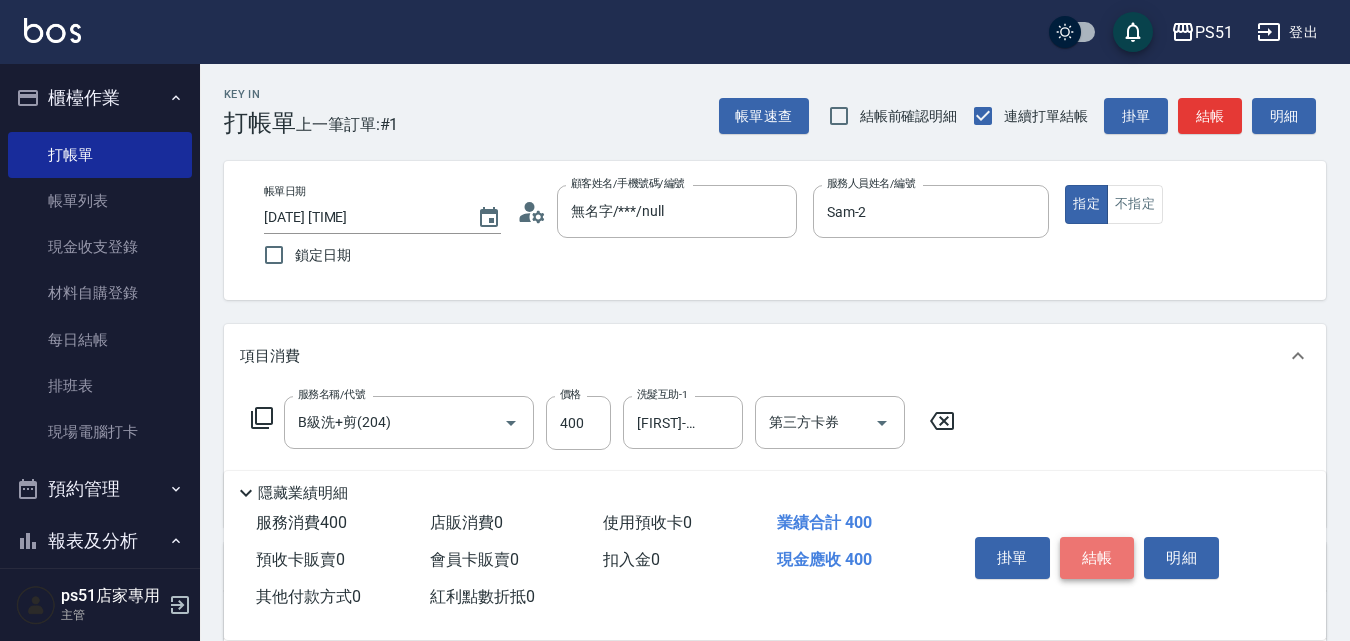 click on "結帳" at bounding box center [1097, 558] 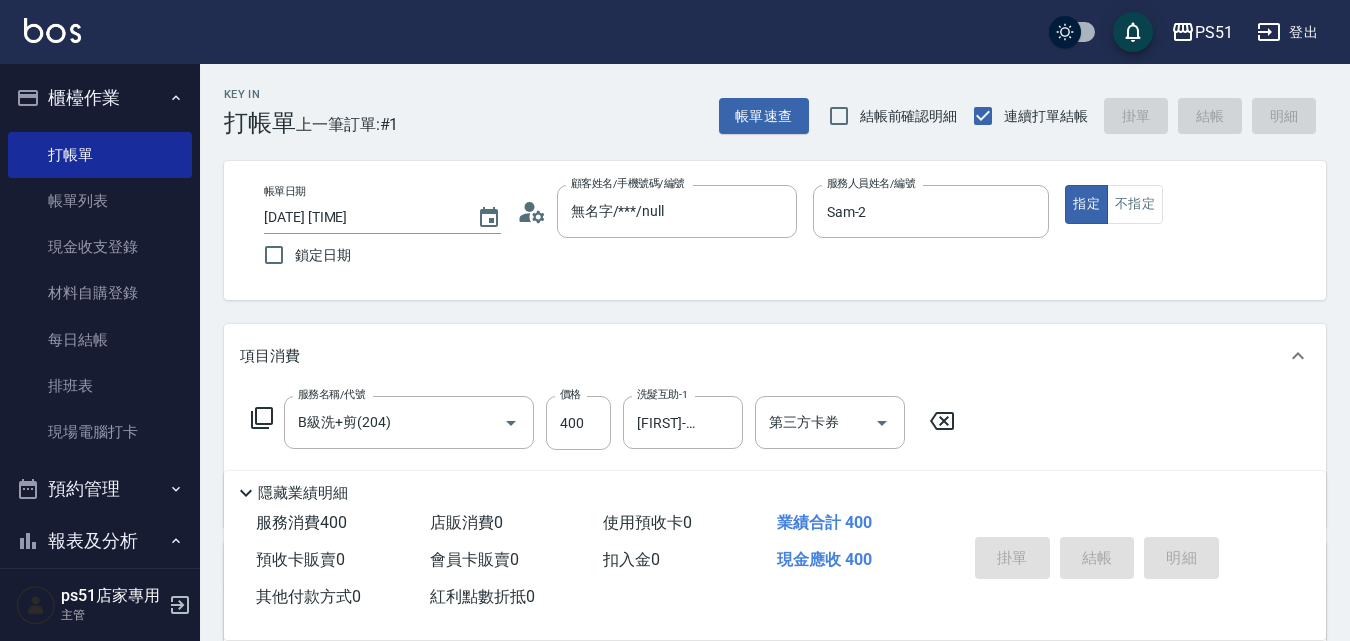 type on "[DATE] [TIME]" 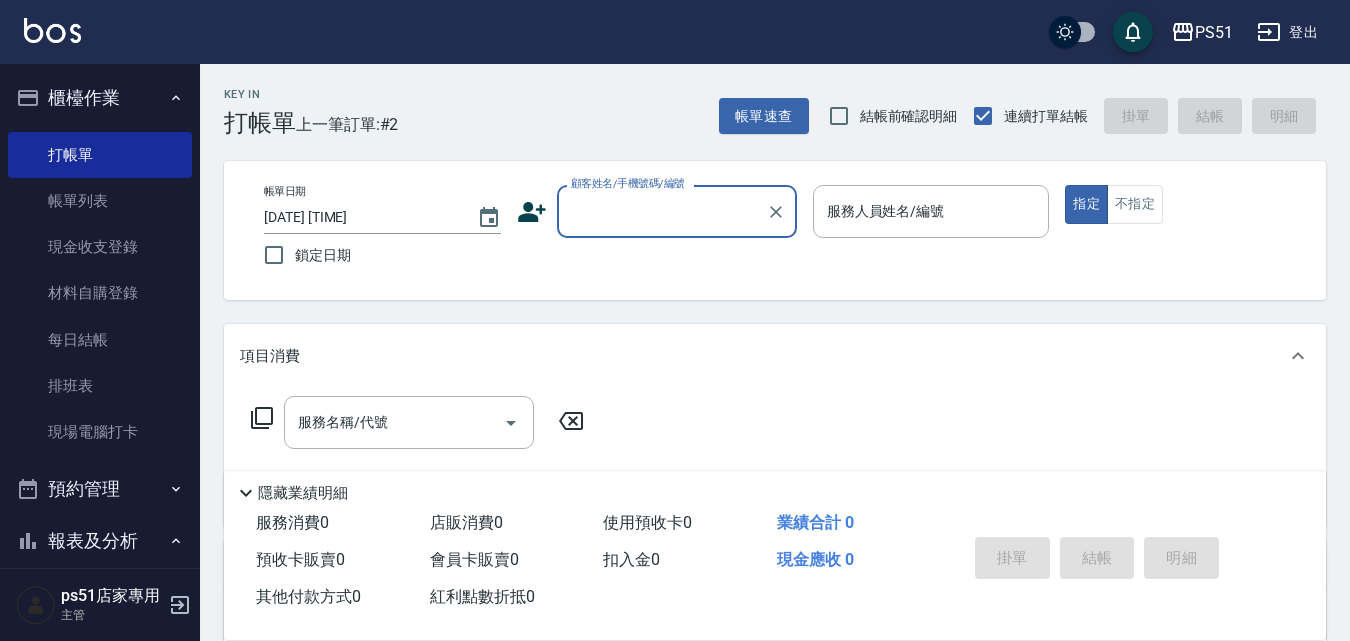 click on "顧客姓名/手機號碼/編號" at bounding box center (662, 211) 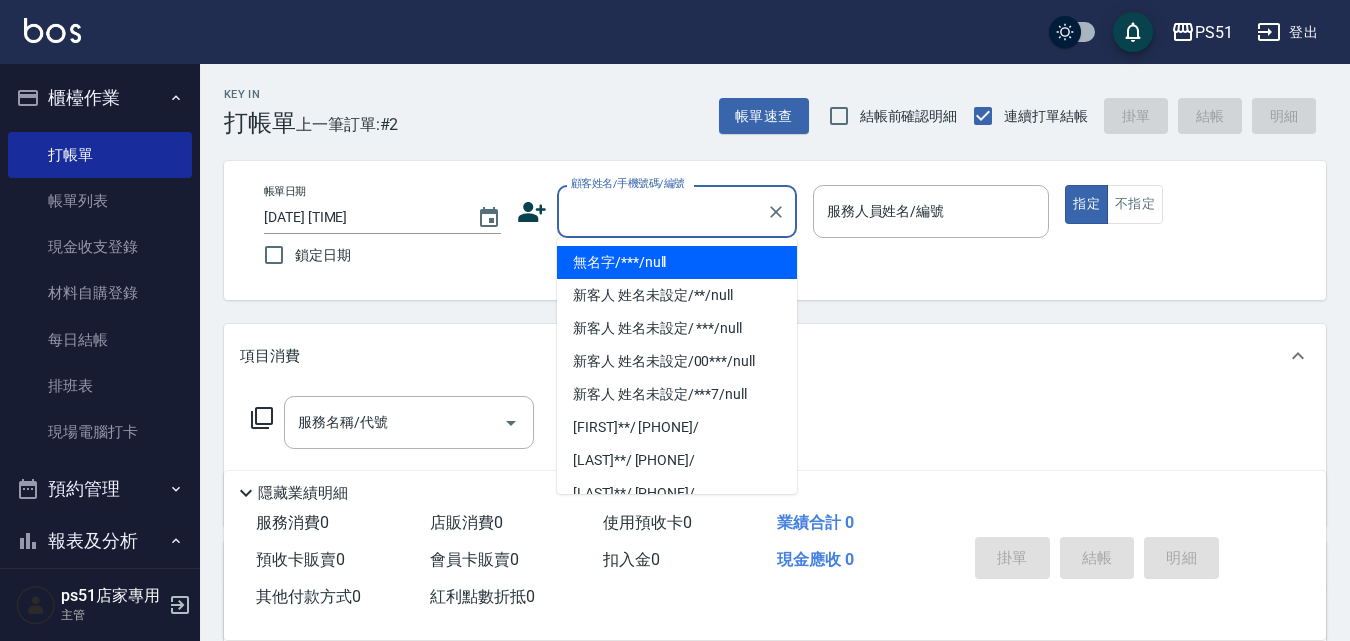 click on "無名字/***/null" at bounding box center (677, 262) 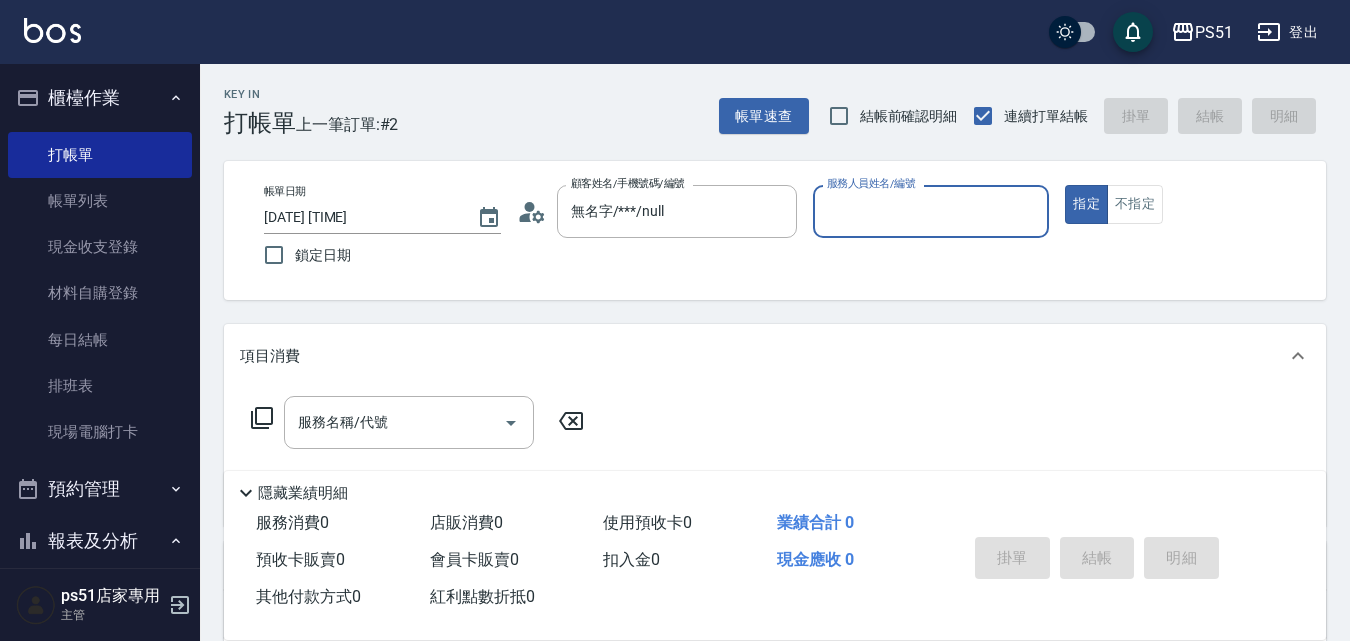 click on "服務人員姓名/編號" at bounding box center (931, 211) 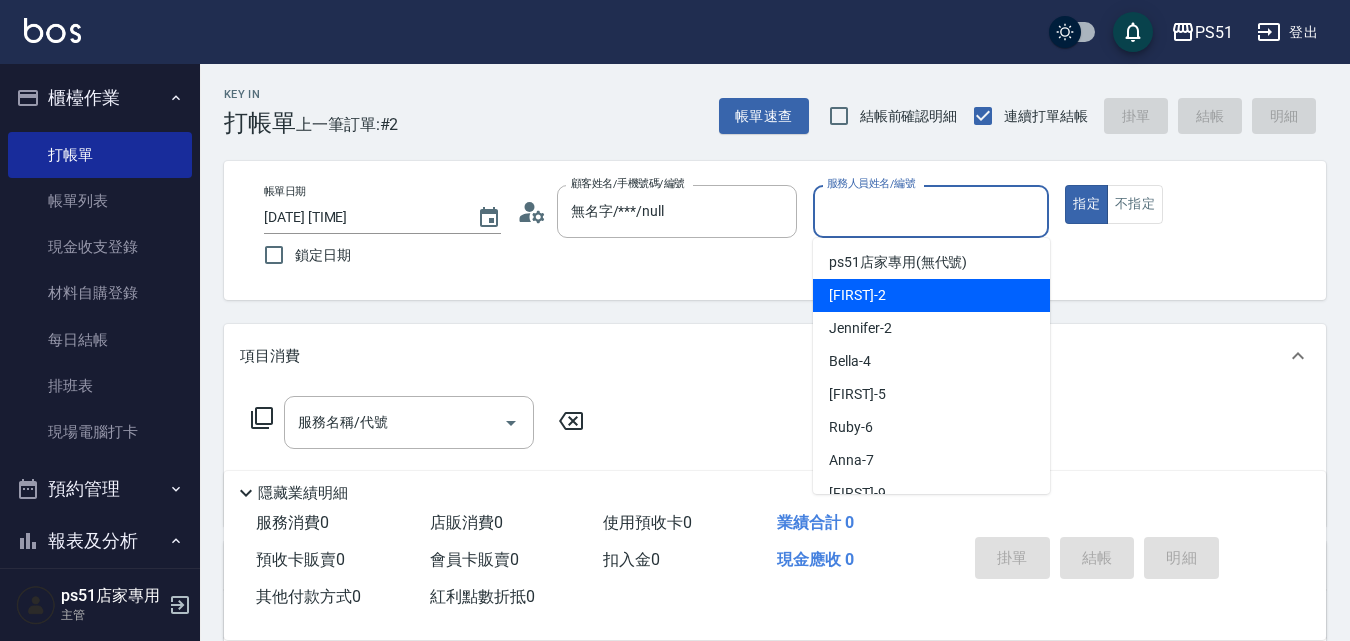 click on "[FIRST] -2" at bounding box center (931, 295) 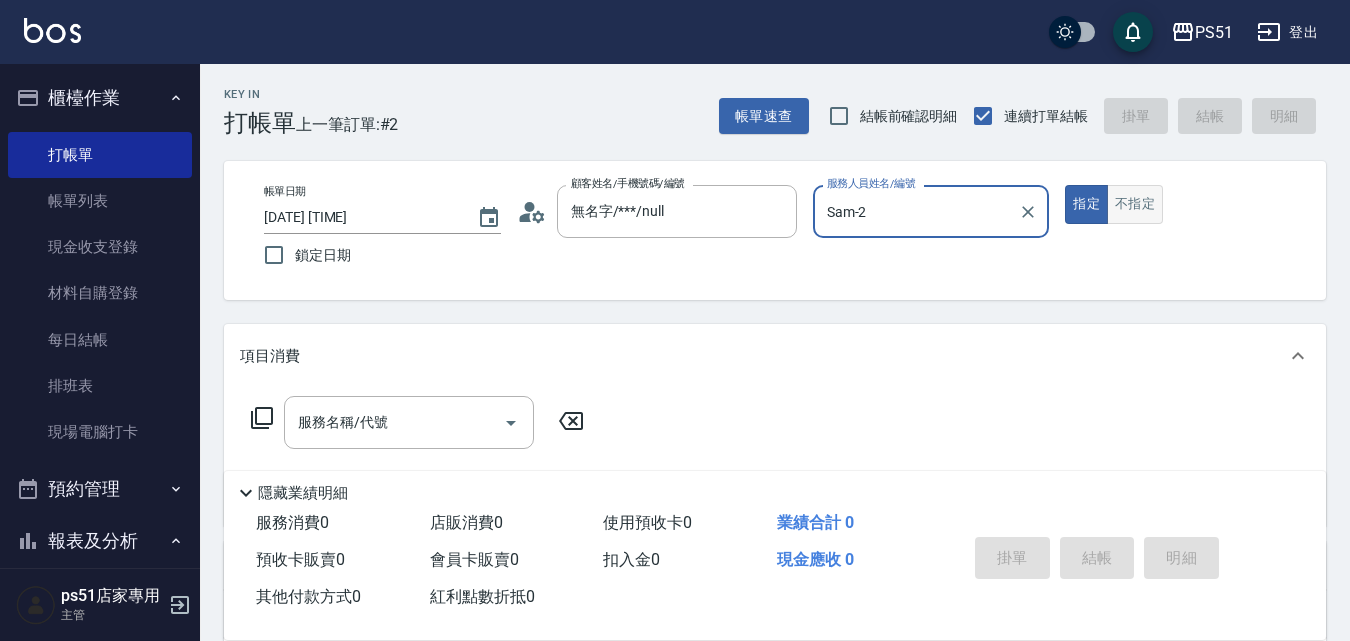click on "不指定" at bounding box center (1135, 204) 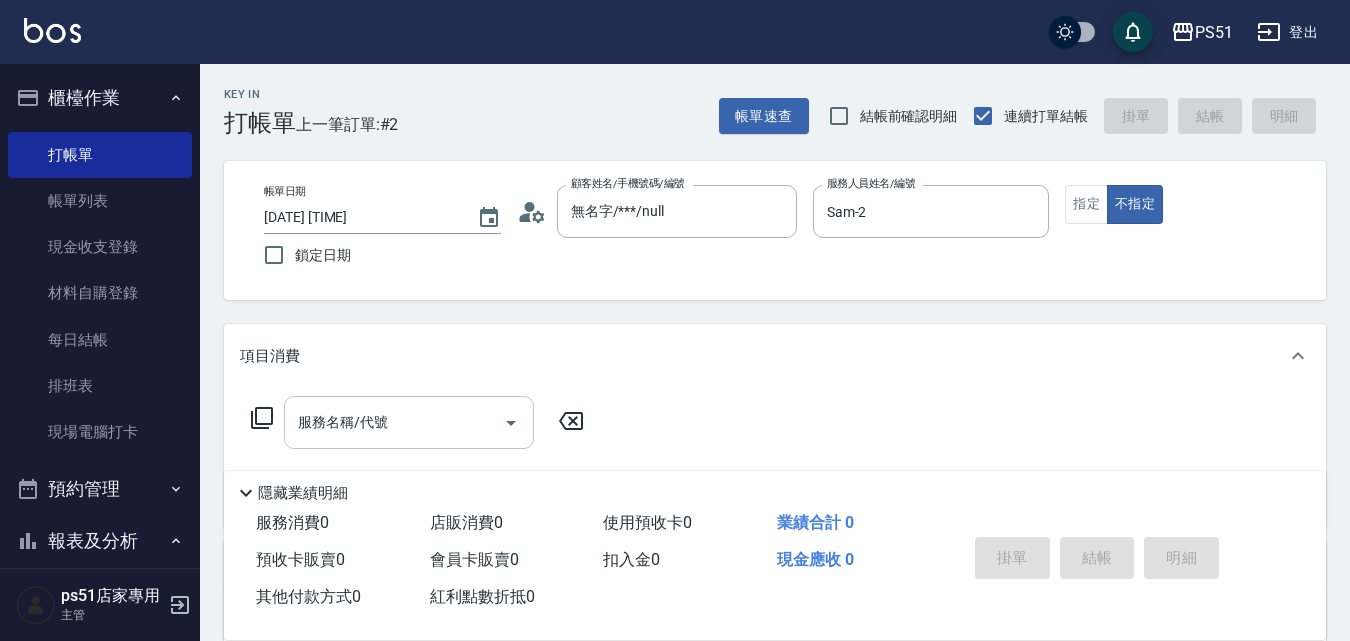 click on "服務名稱/代號" at bounding box center (394, 422) 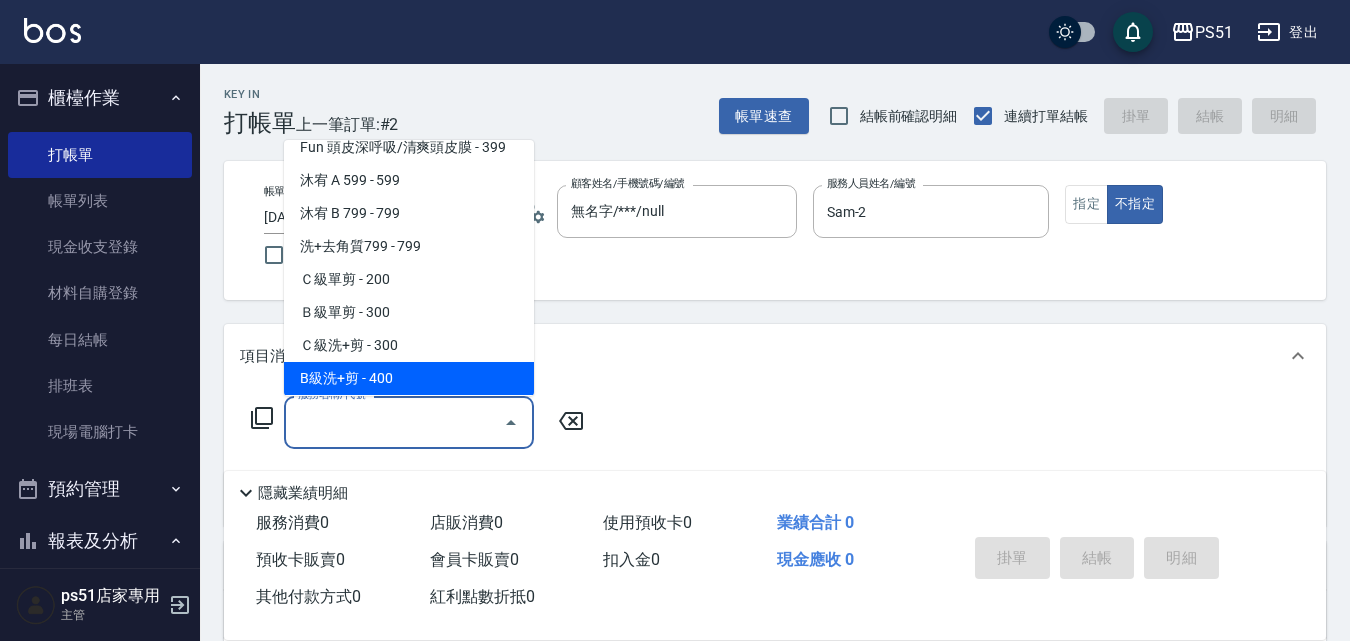 scroll, scrollTop: 700, scrollLeft: 0, axis: vertical 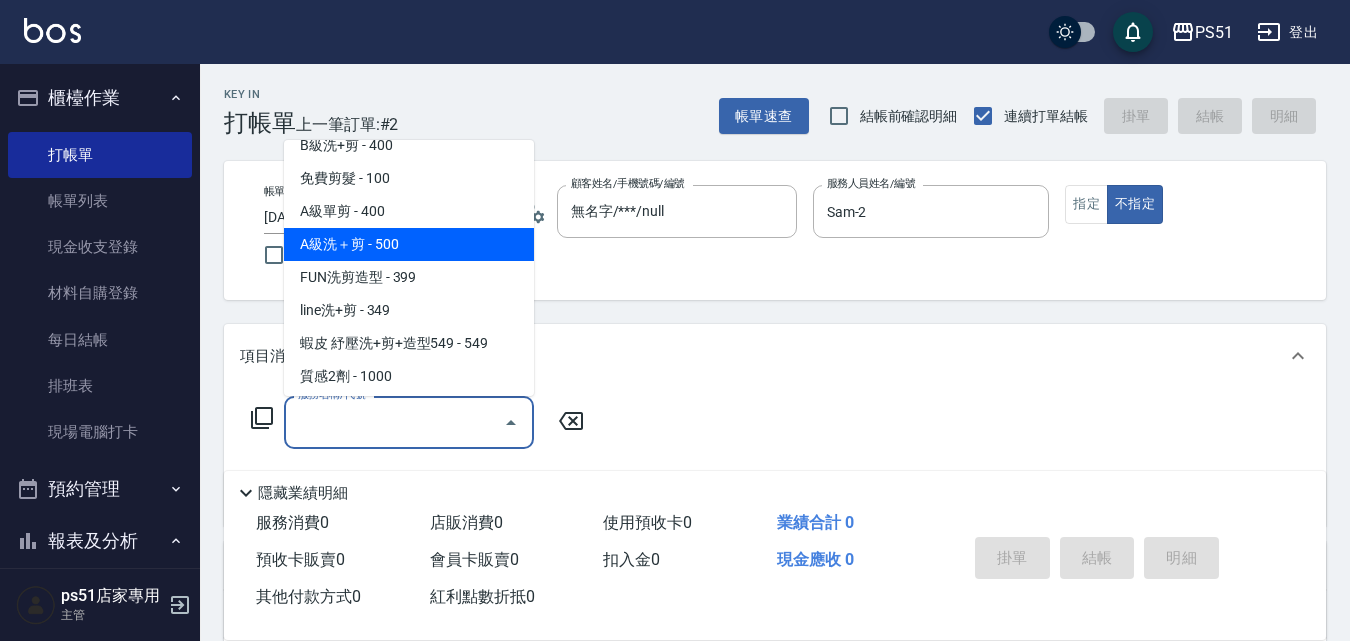 click on "A級洗＋剪 - 500" at bounding box center (409, 244) 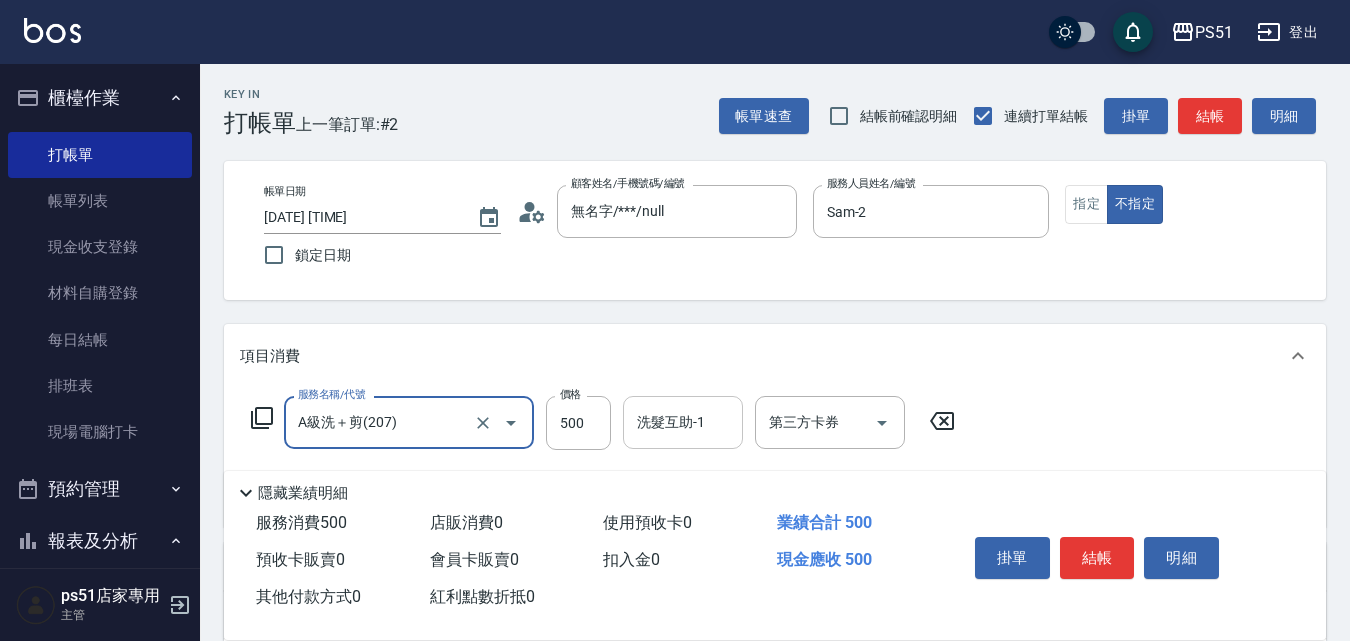 click on "洗髮互助-1" at bounding box center [683, 422] 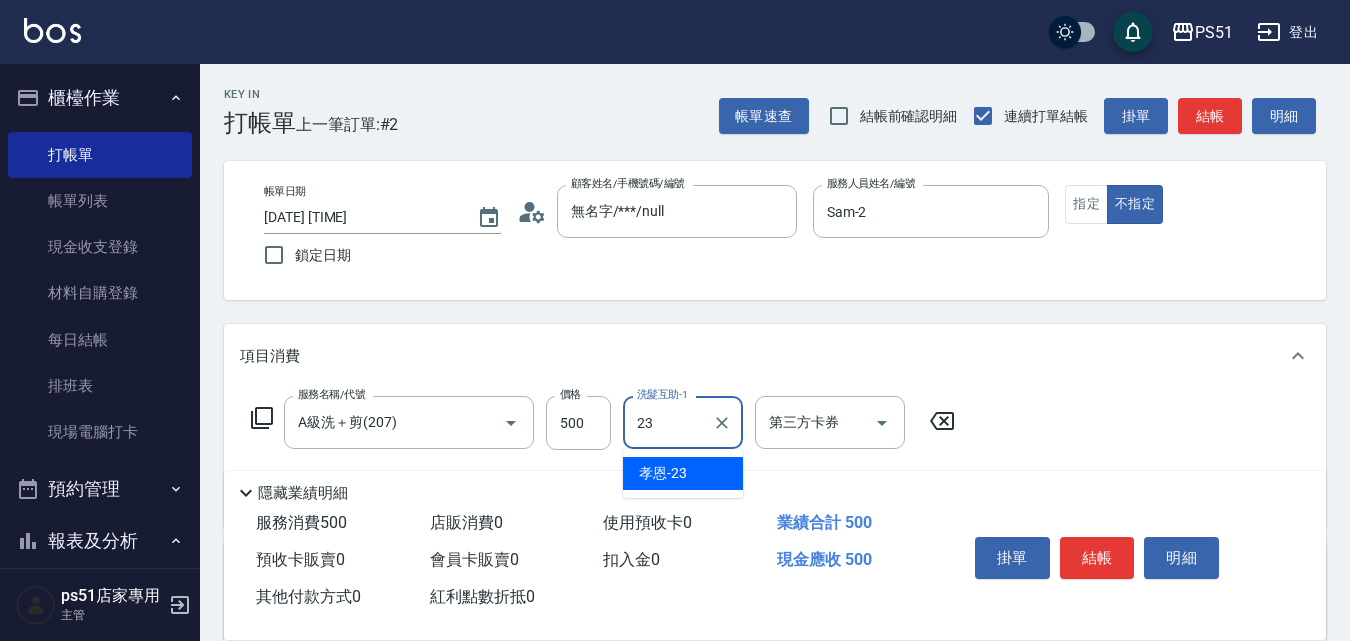 click on "[FIRST] -23" at bounding box center (663, 473) 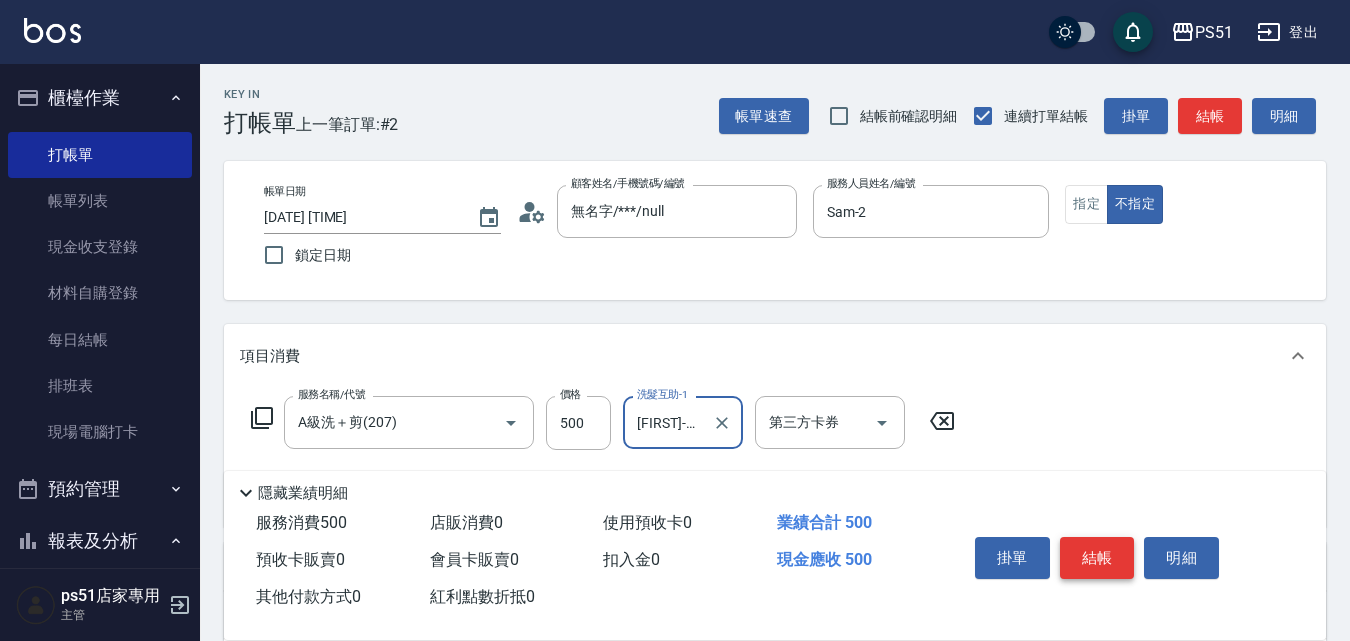 type on "[FIRST]-23" 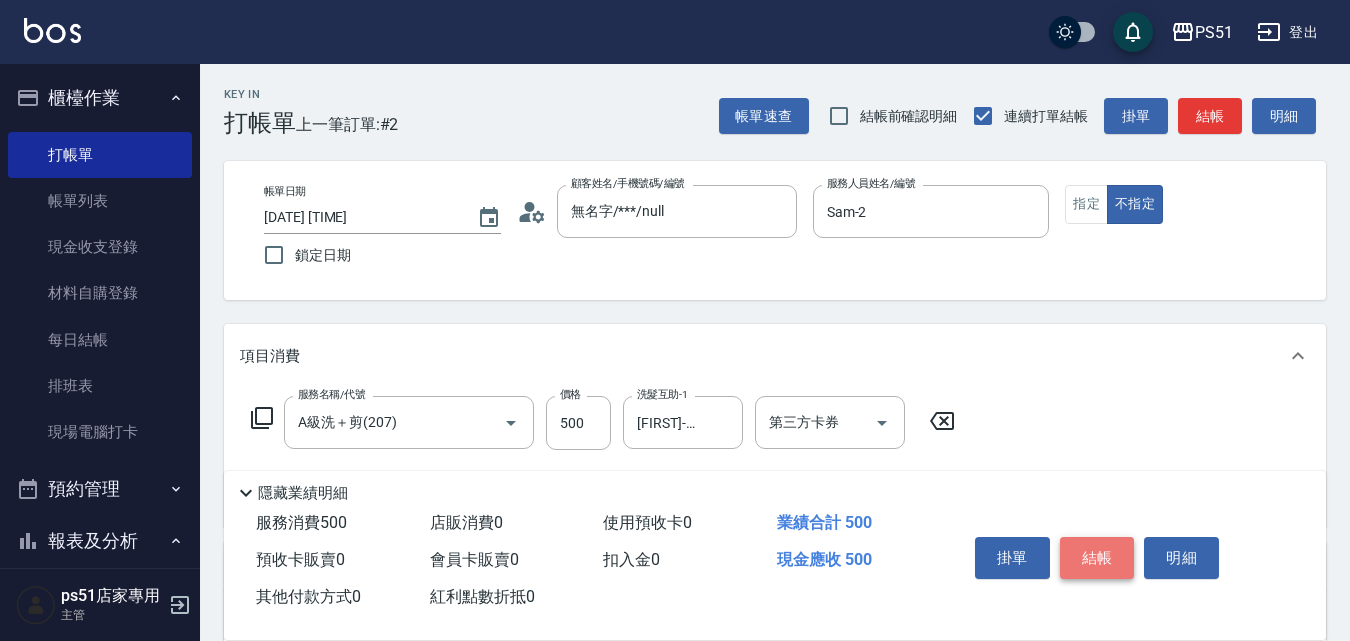 click on "結帳" at bounding box center (1097, 558) 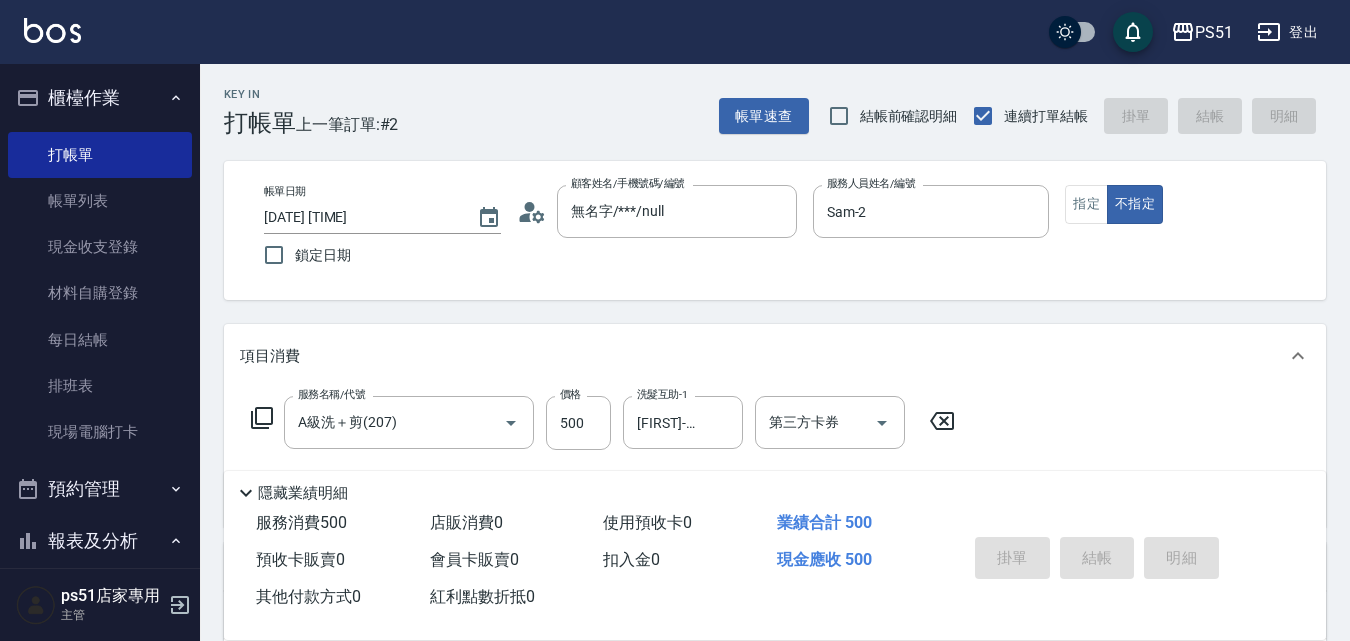type on "[DATE] [TIME]" 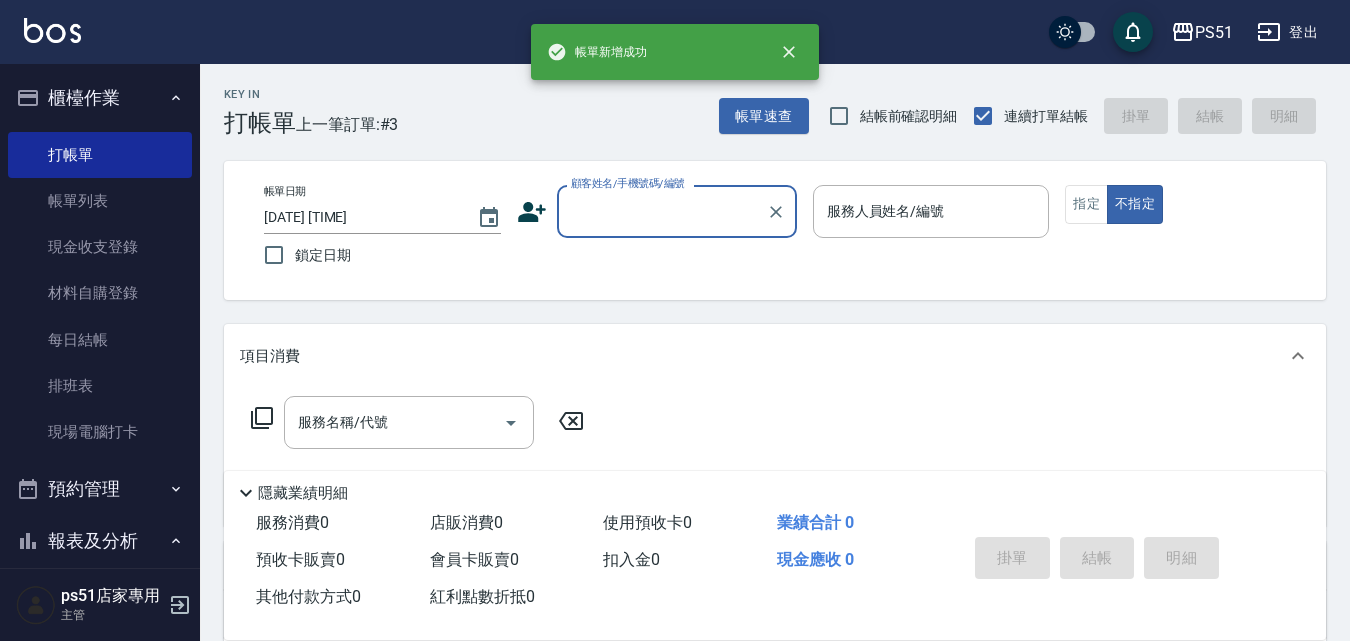 click on "顧客姓名/手機號碼/編號" at bounding box center [662, 211] 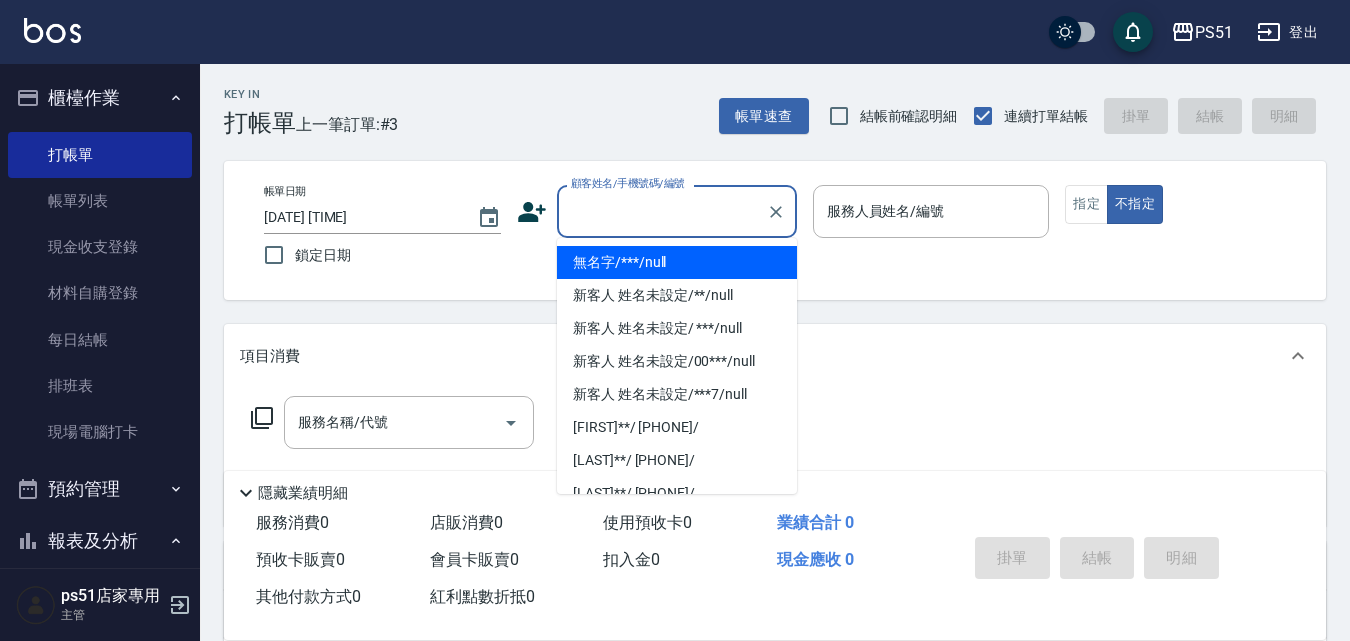 click on "無名字/***/null" at bounding box center (677, 262) 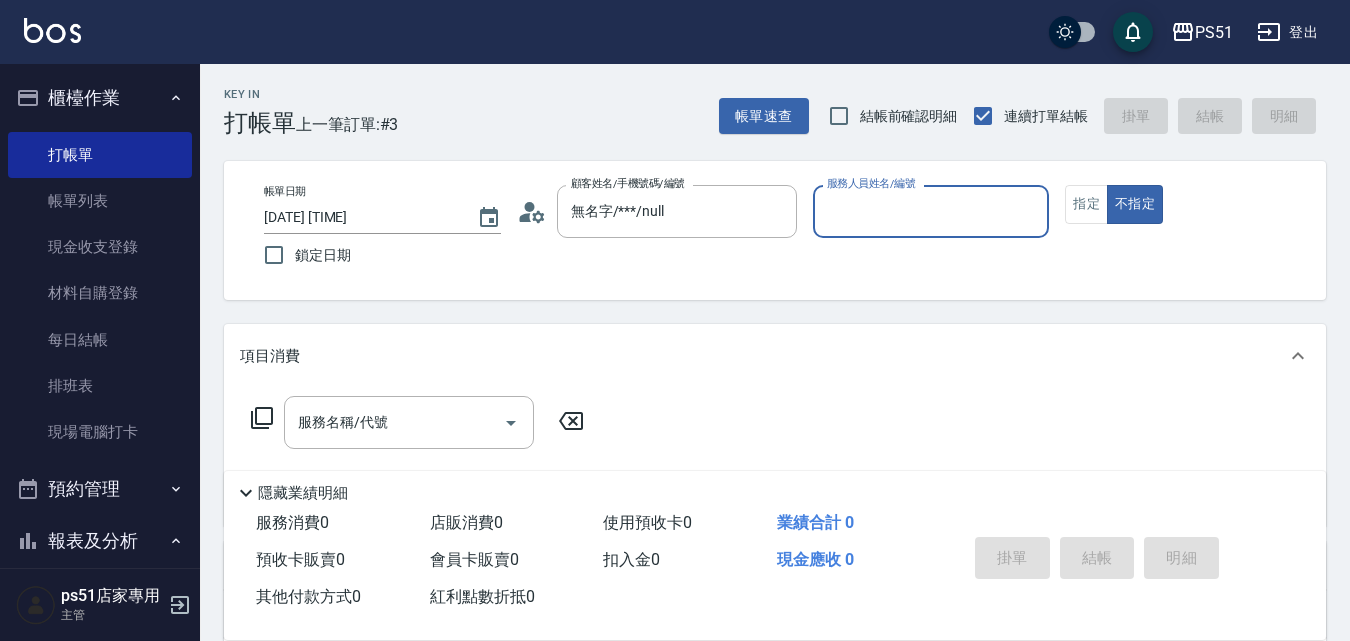 click on "服務人員姓名/編號" at bounding box center [931, 211] 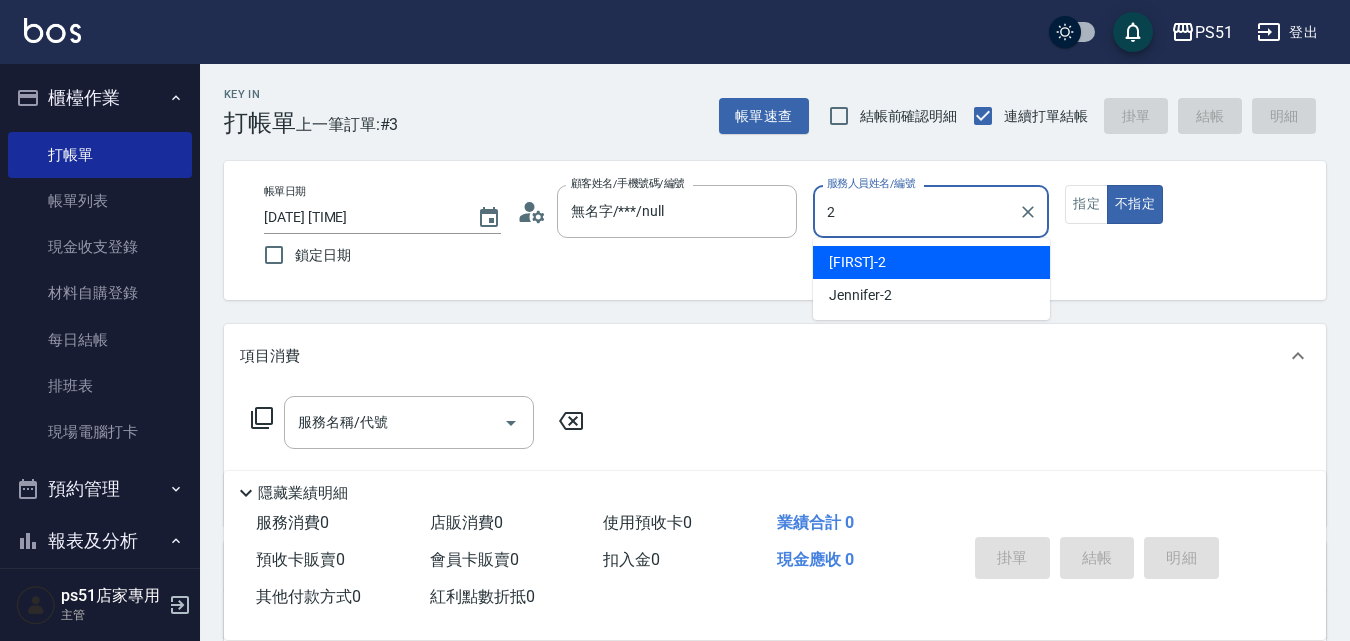 click on "[FIRST] -2" at bounding box center [931, 262] 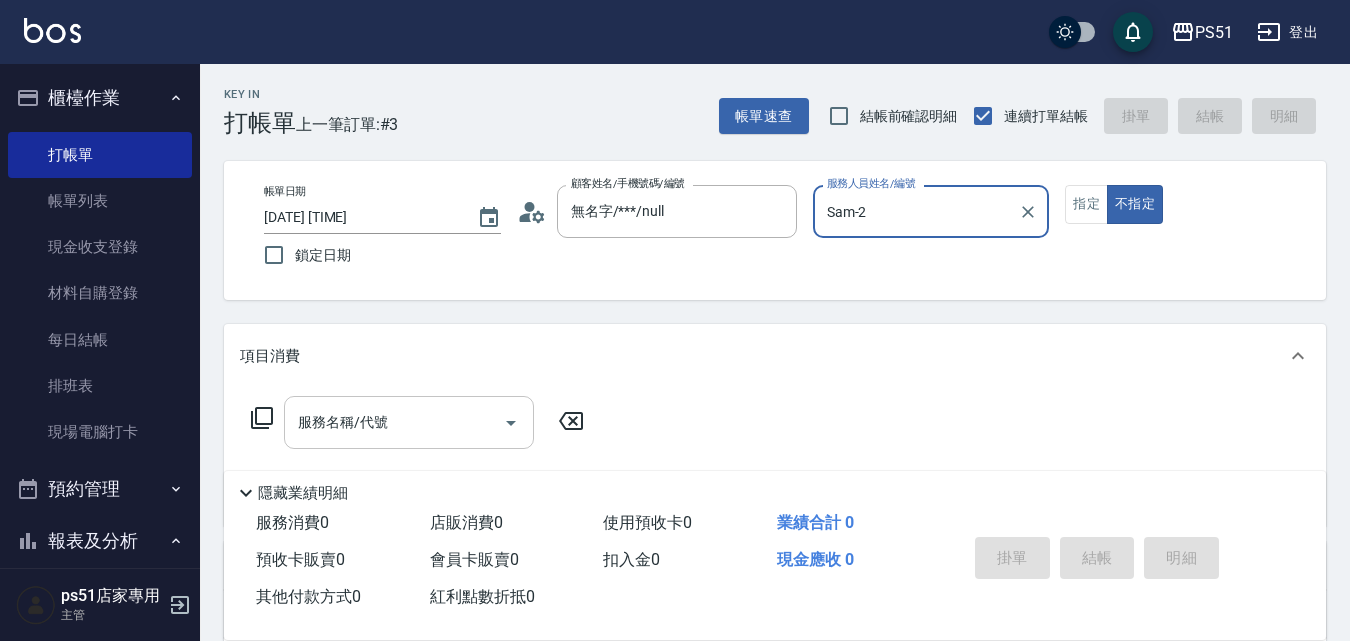 type on "Sam-2" 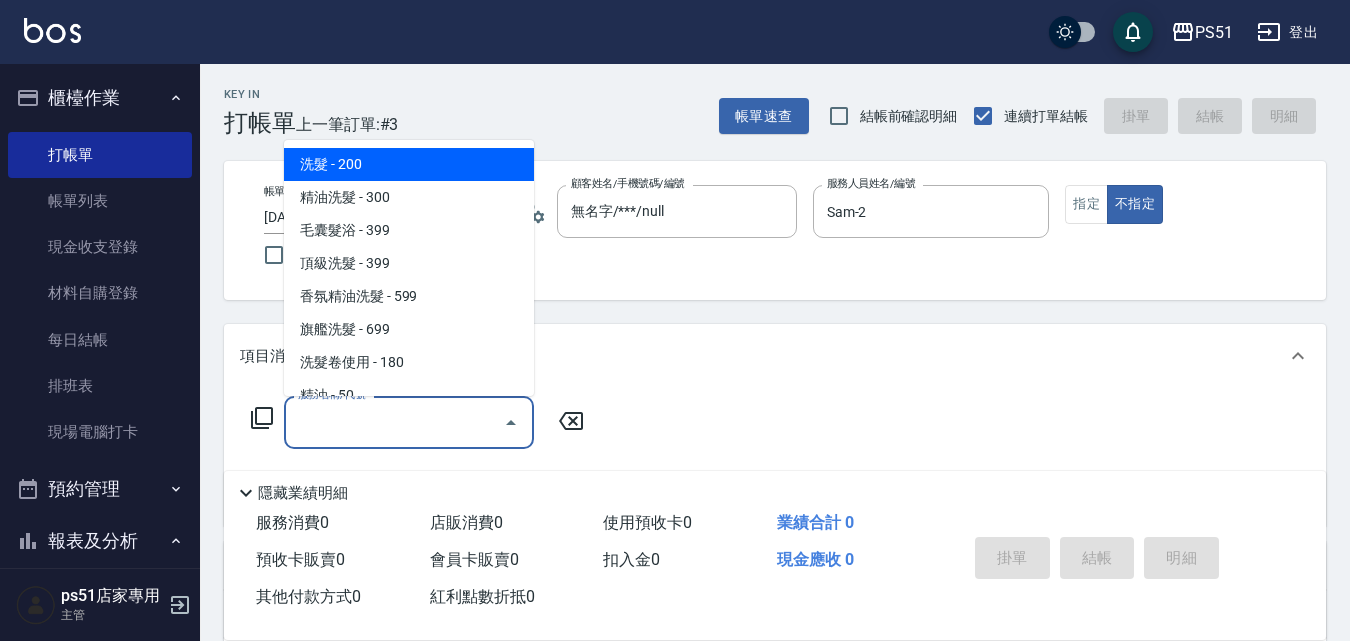 click on "洗髮 - 200" at bounding box center [409, 164] 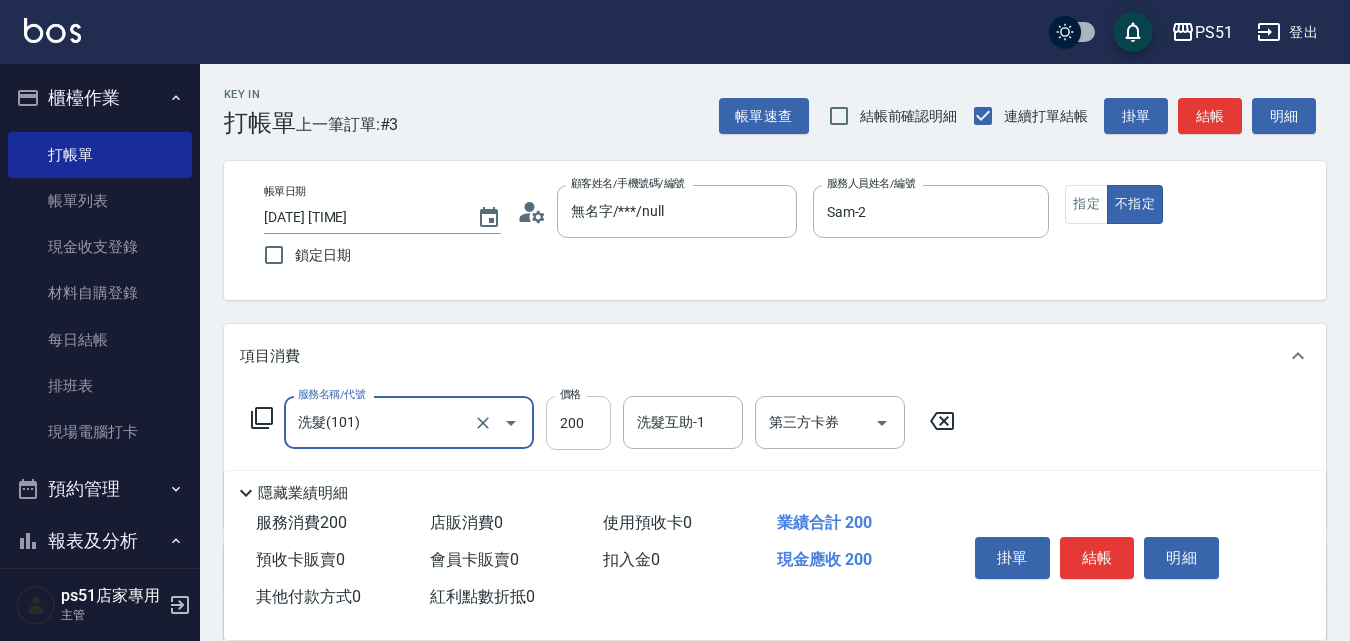 click on "200" at bounding box center [578, 423] 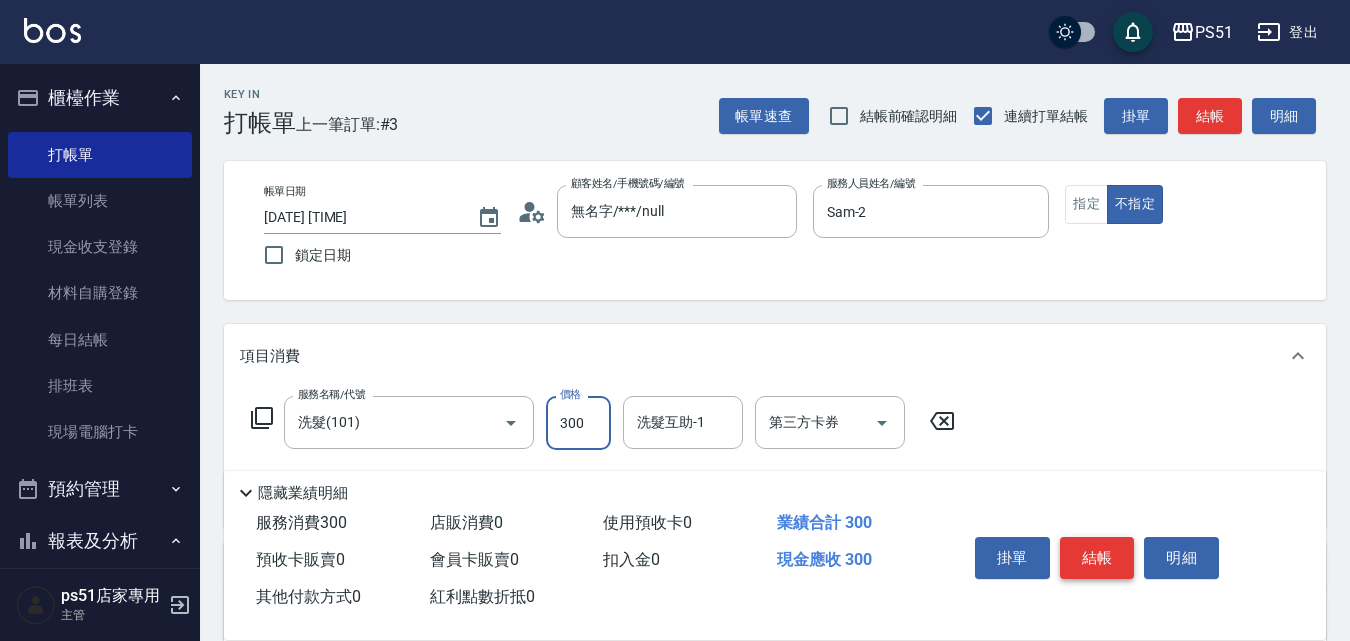 type on "300" 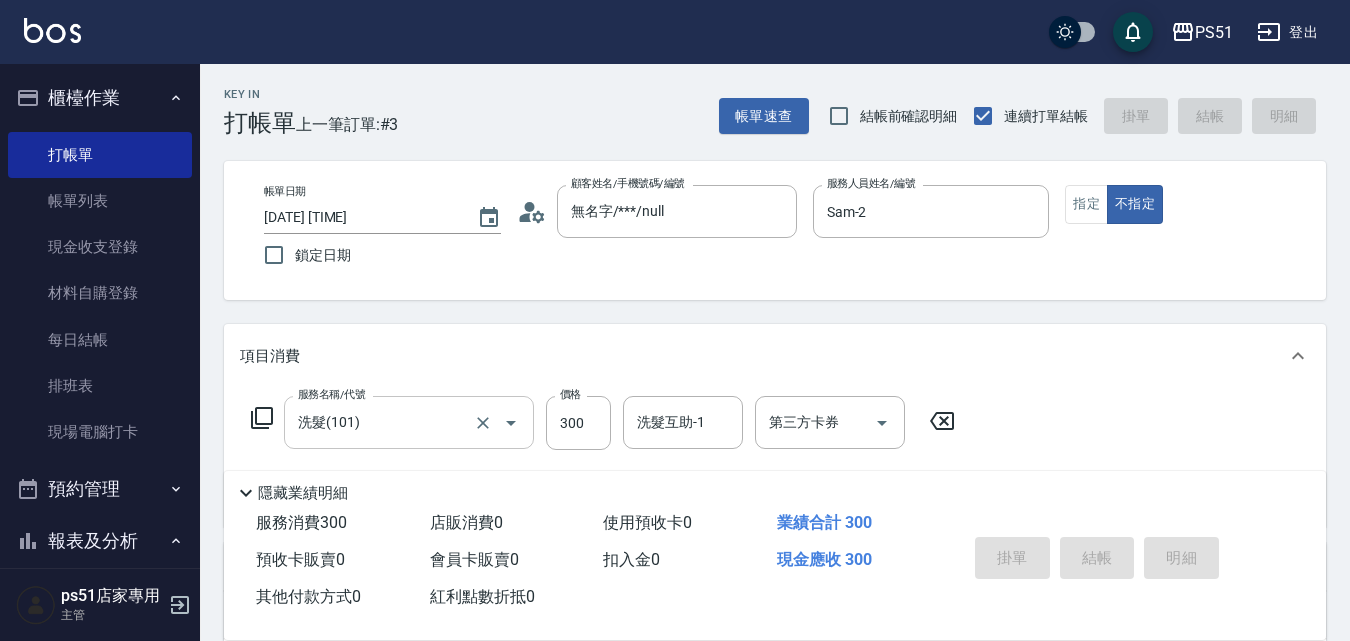 type 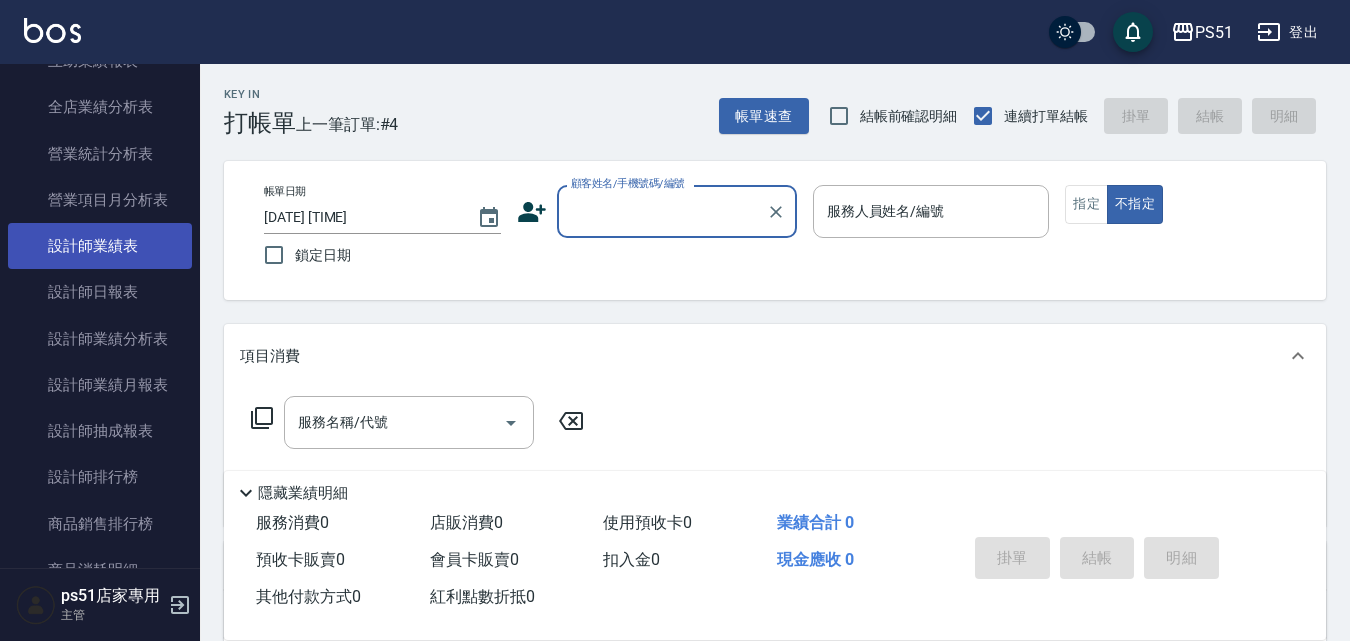 scroll, scrollTop: 933, scrollLeft: 0, axis: vertical 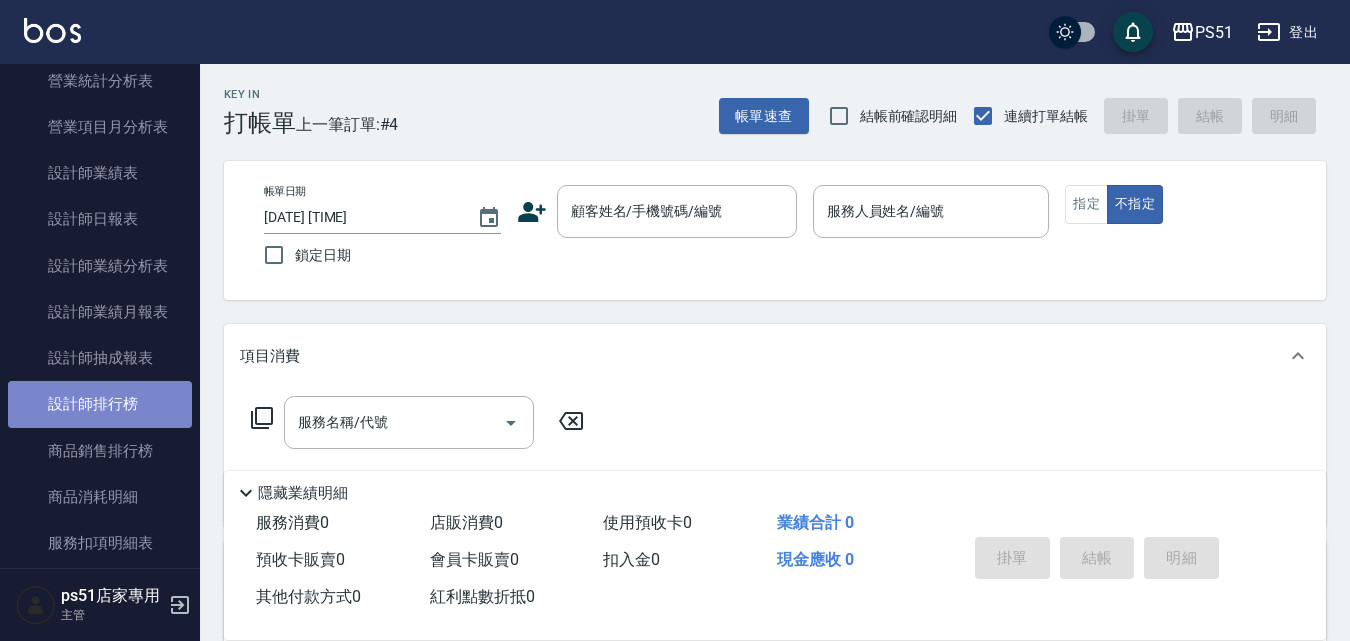 click on "設計師排行榜" at bounding box center [100, 404] 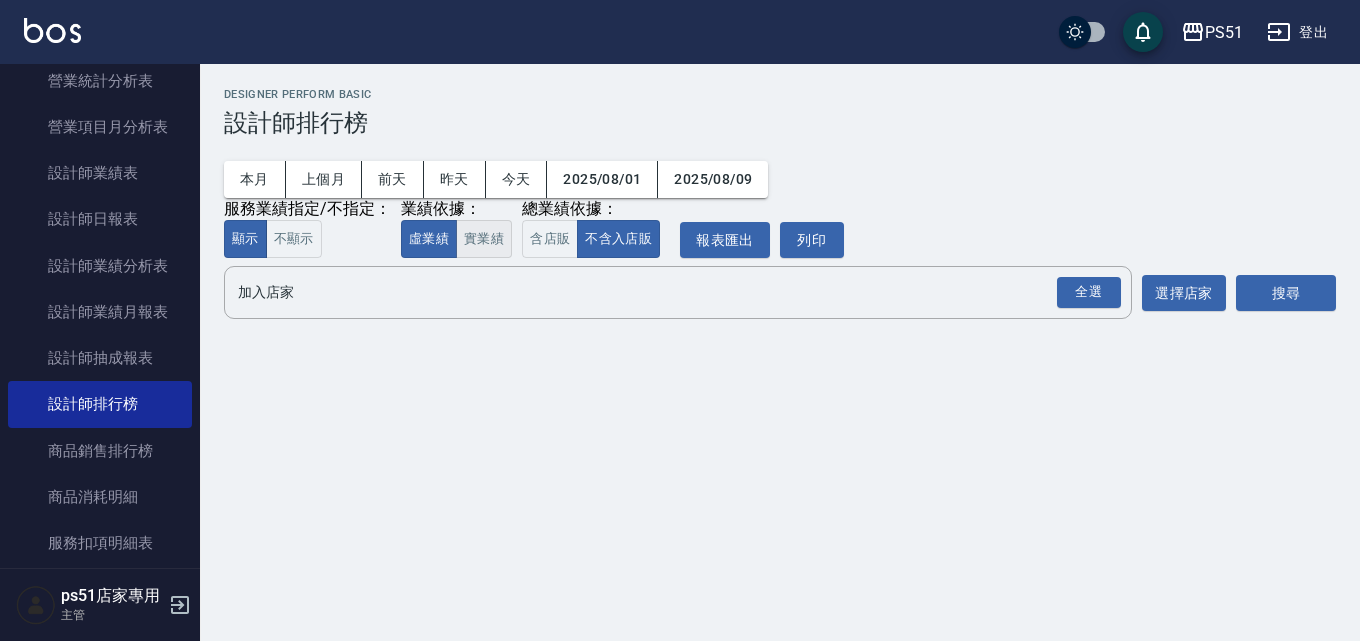 click on "實業績" at bounding box center [484, 239] 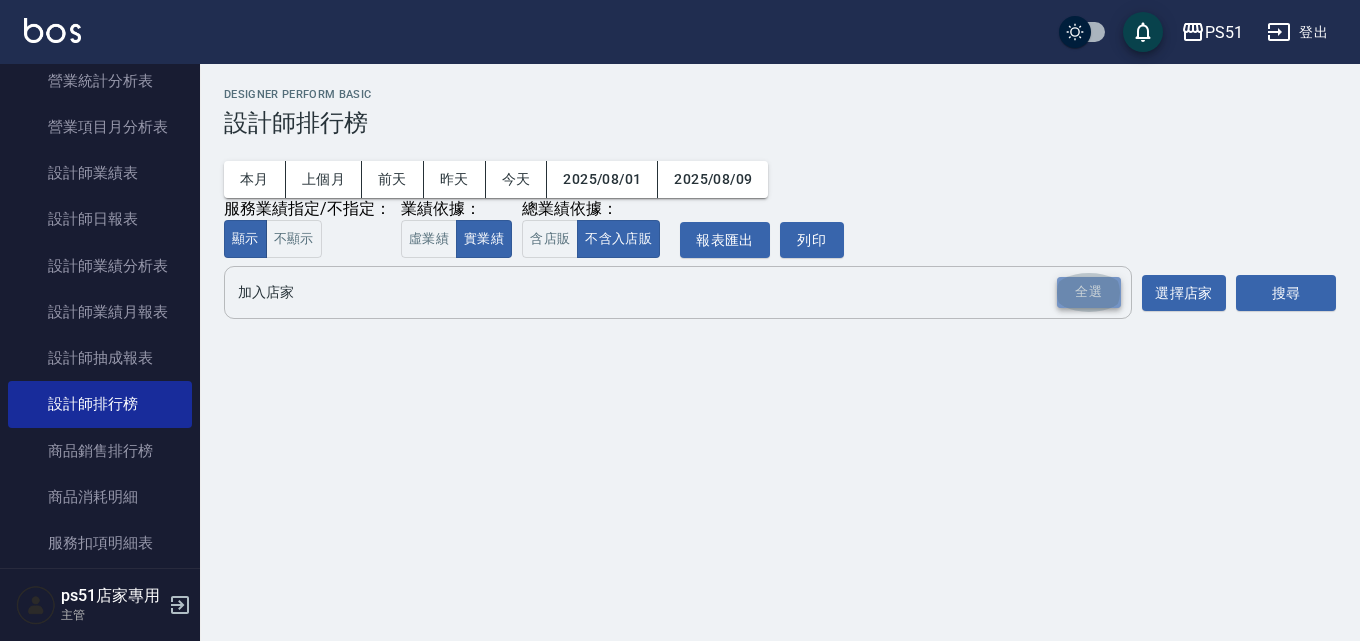 click on "全選" at bounding box center [1089, 292] 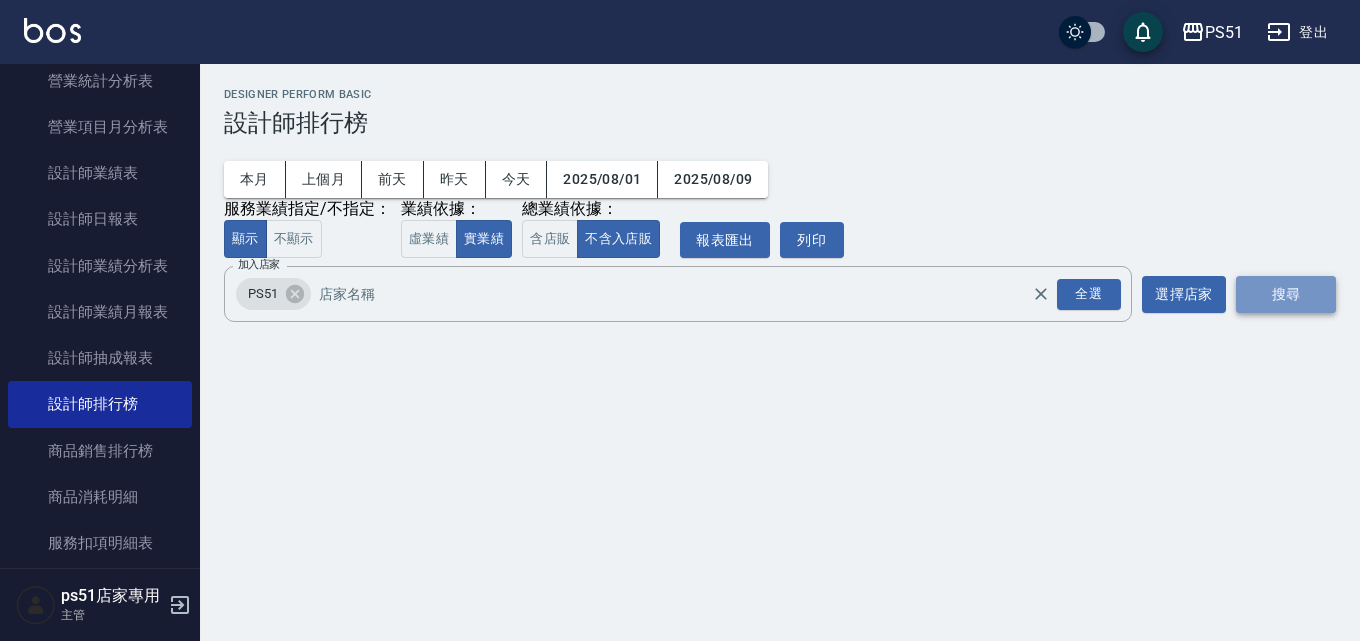 click on "搜尋" at bounding box center (1286, 294) 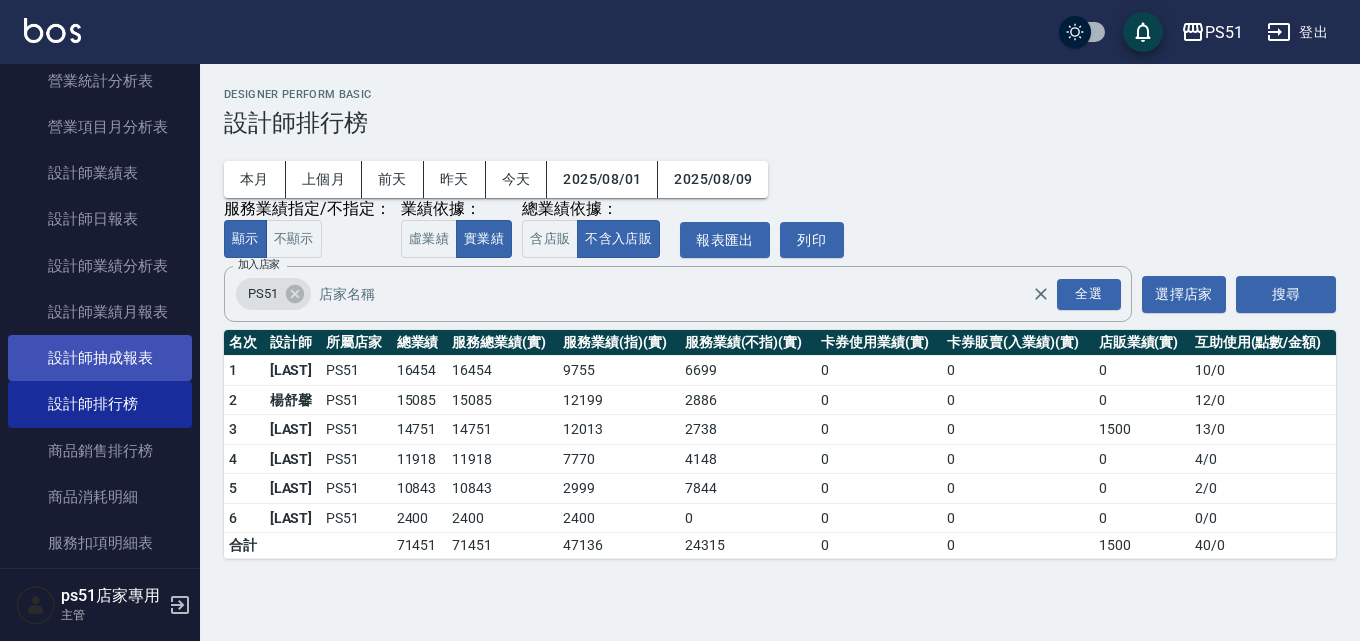 click on "設計師抽成報表" at bounding box center [100, 358] 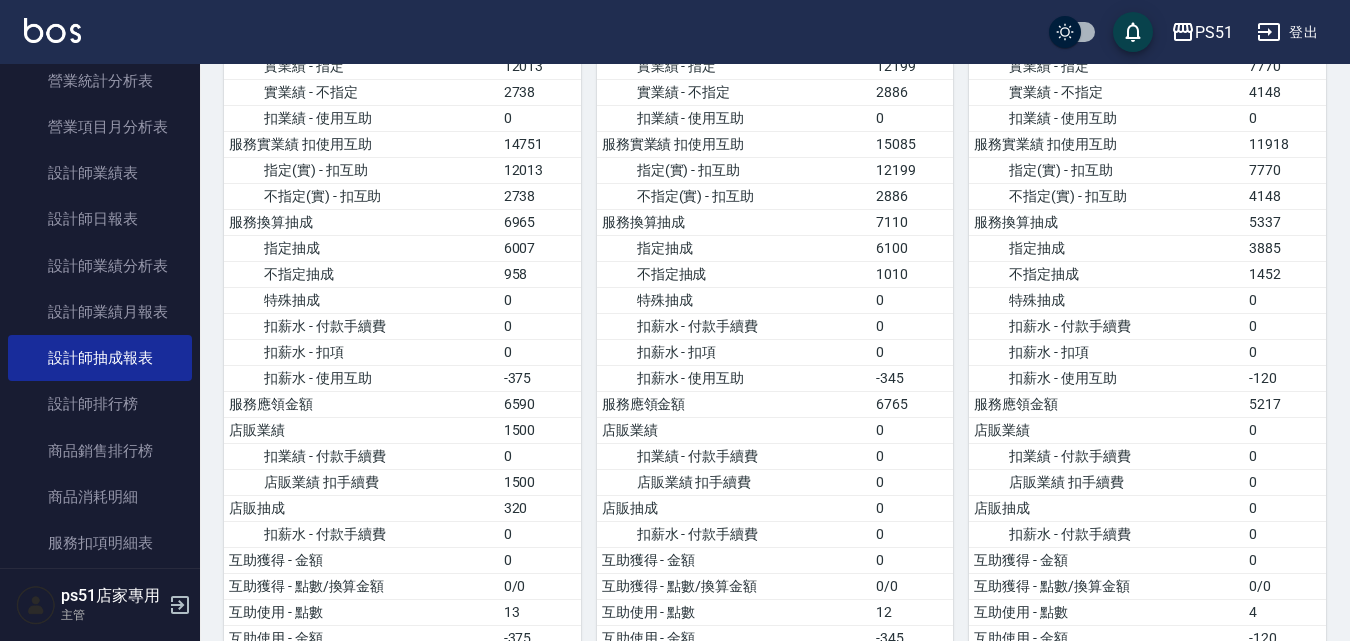 scroll, scrollTop: 467, scrollLeft: 0, axis: vertical 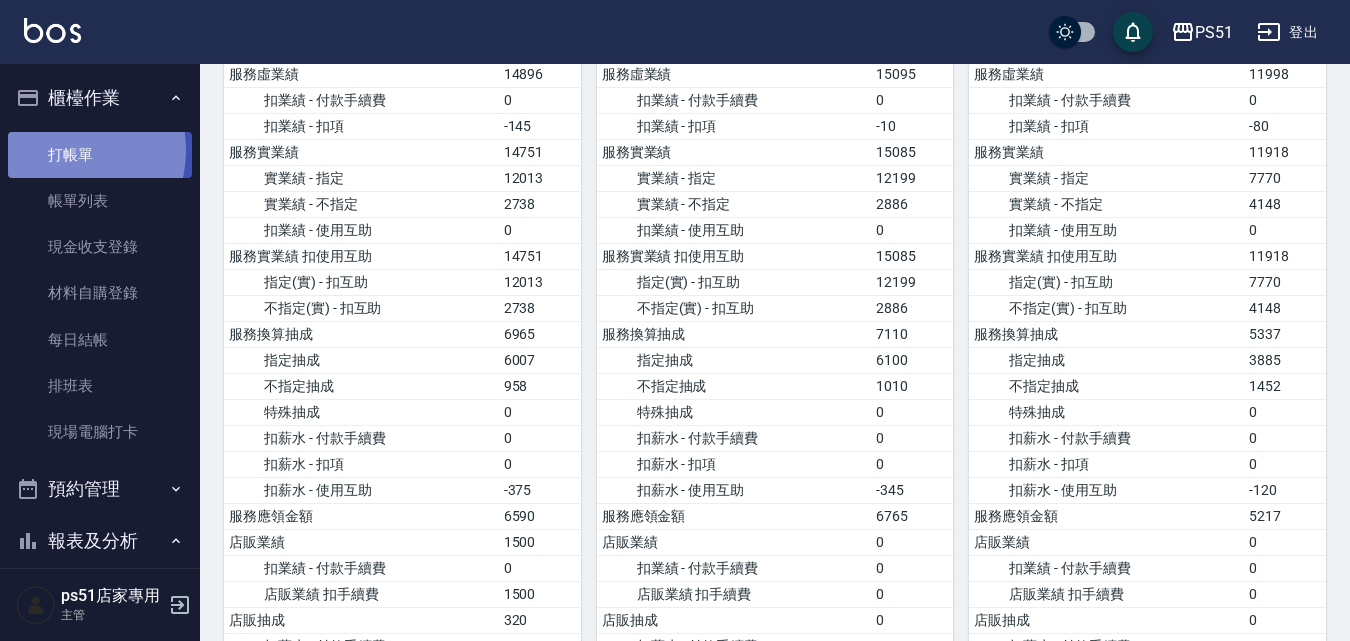 click on "打帳單" at bounding box center [100, 155] 